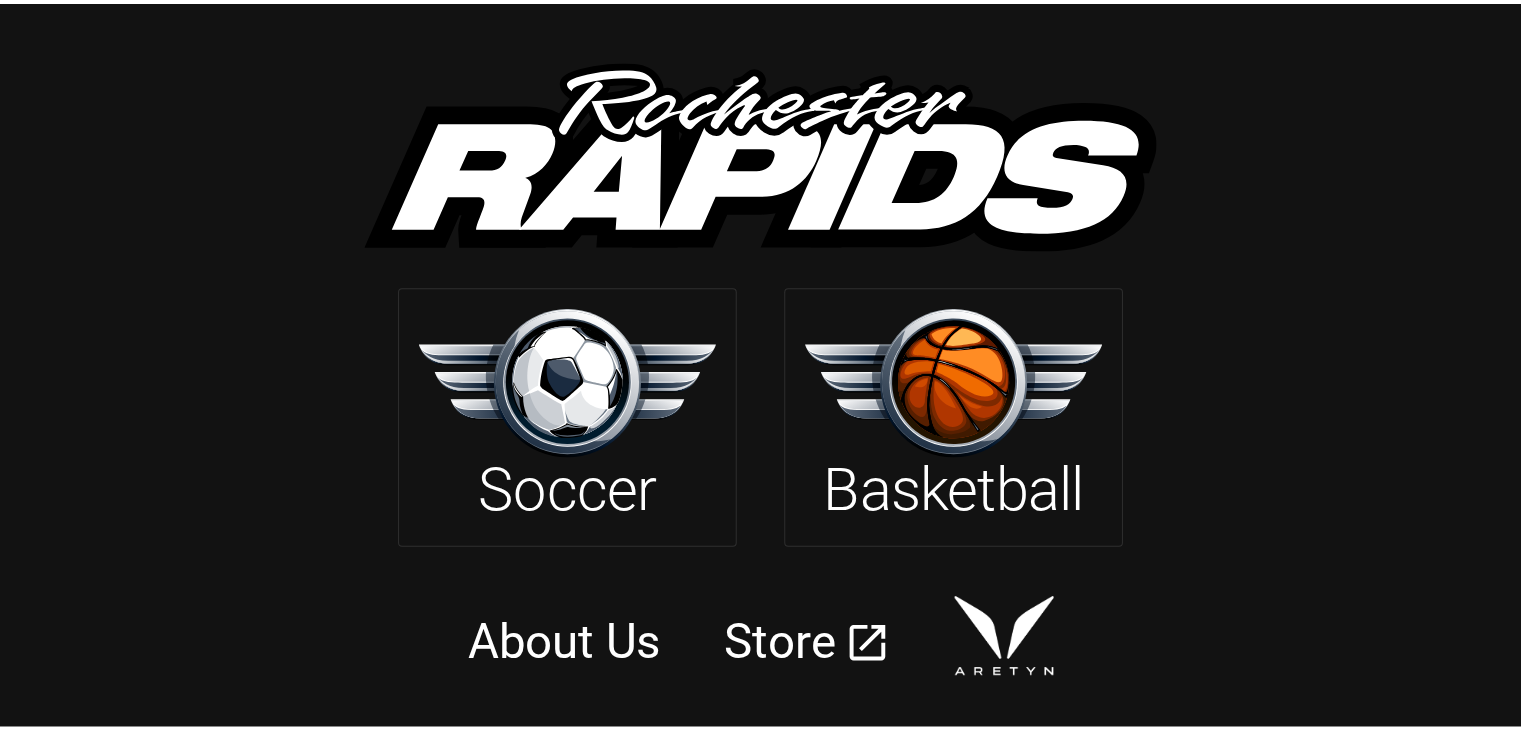 scroll, scrollTop: 0, scrollLeft: 0, axis: both 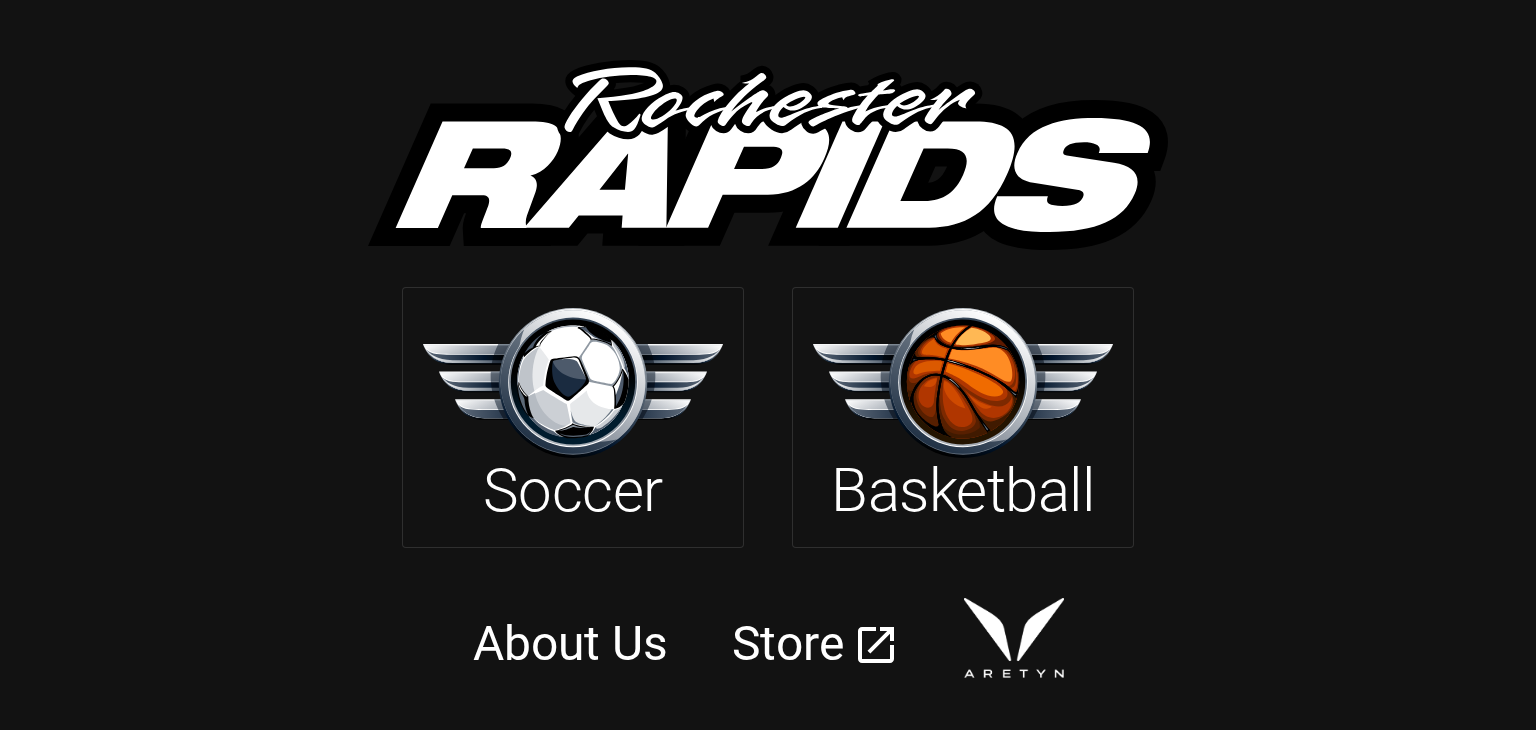 click at bounding box center [573, 382] 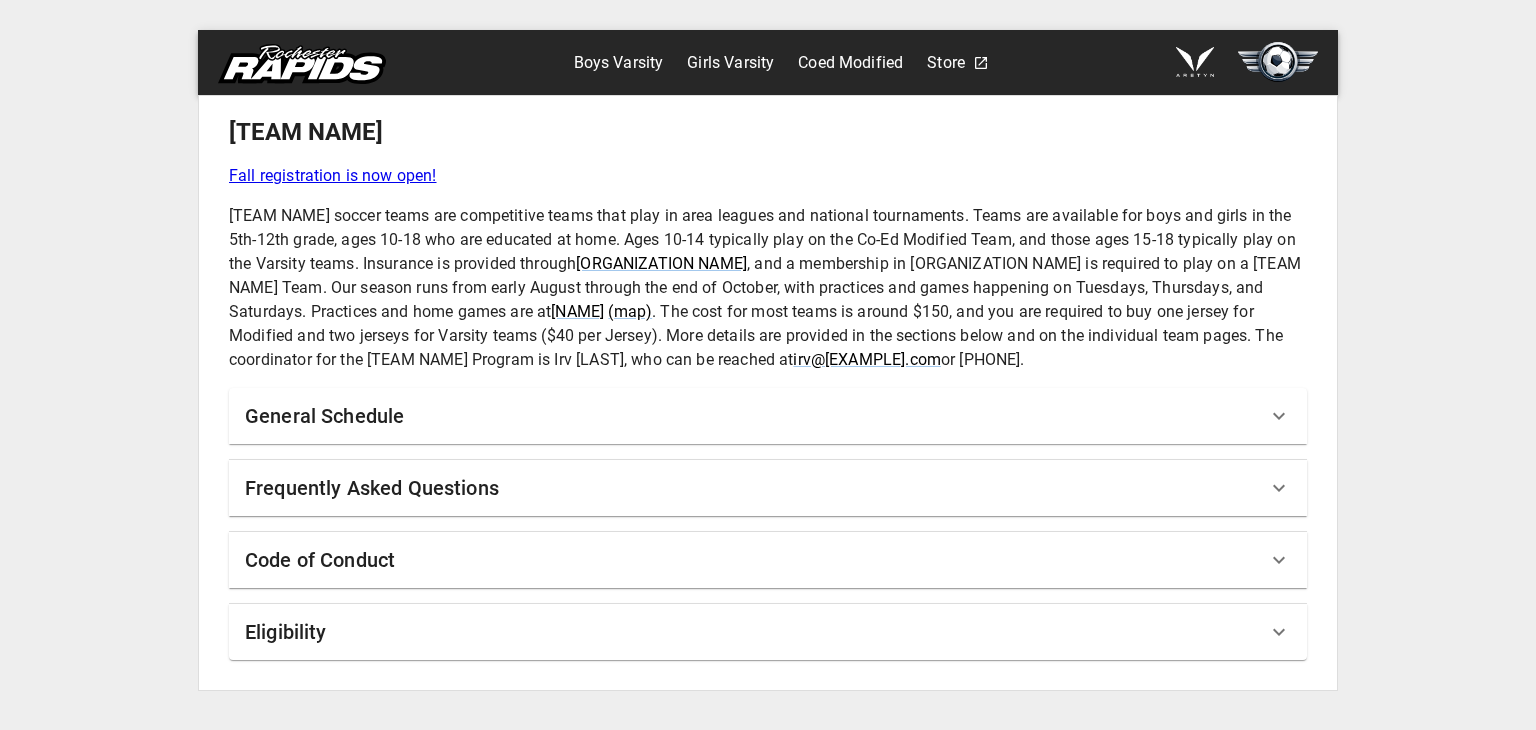 click 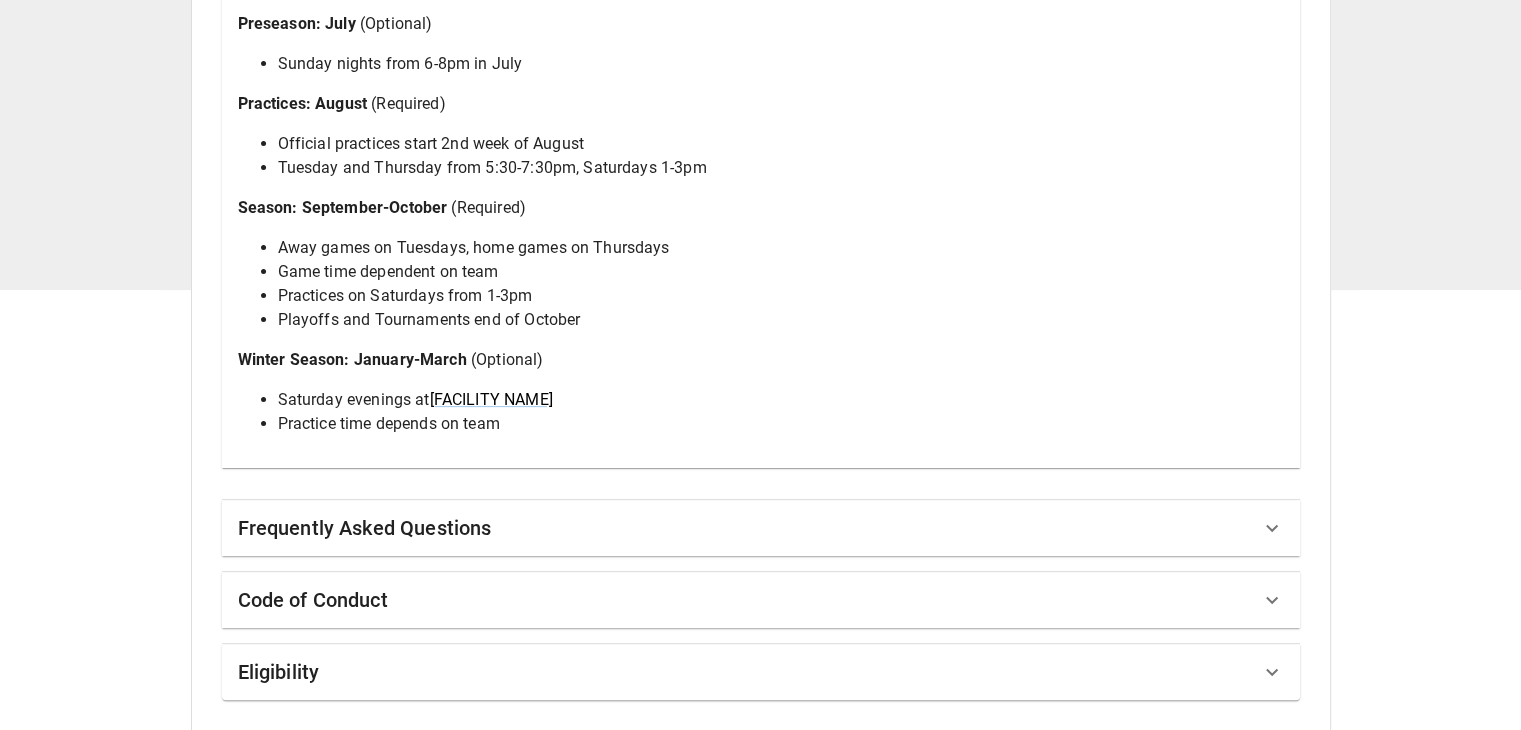 scroll, scrollTop: 440, scrollLeft: 0, axis: vertical 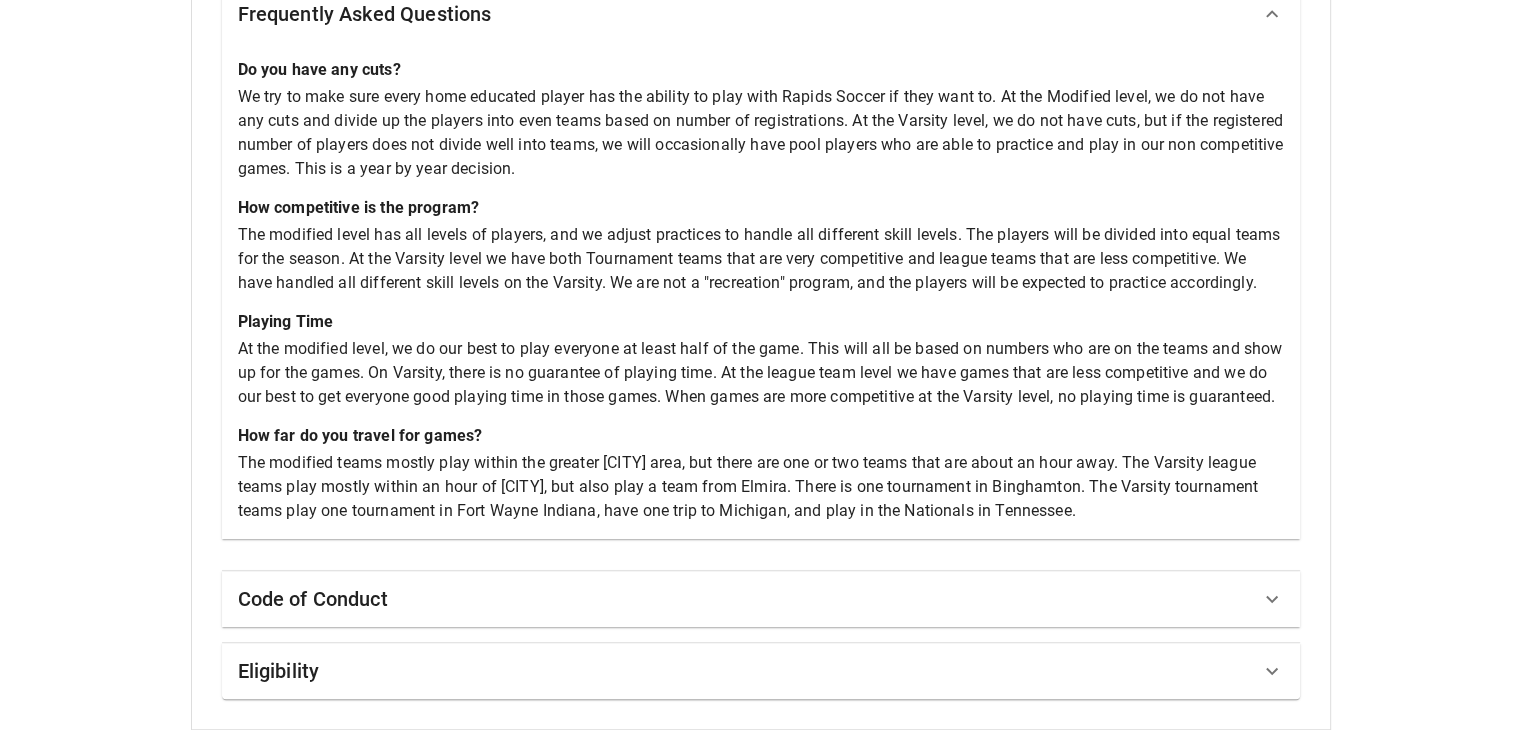 click 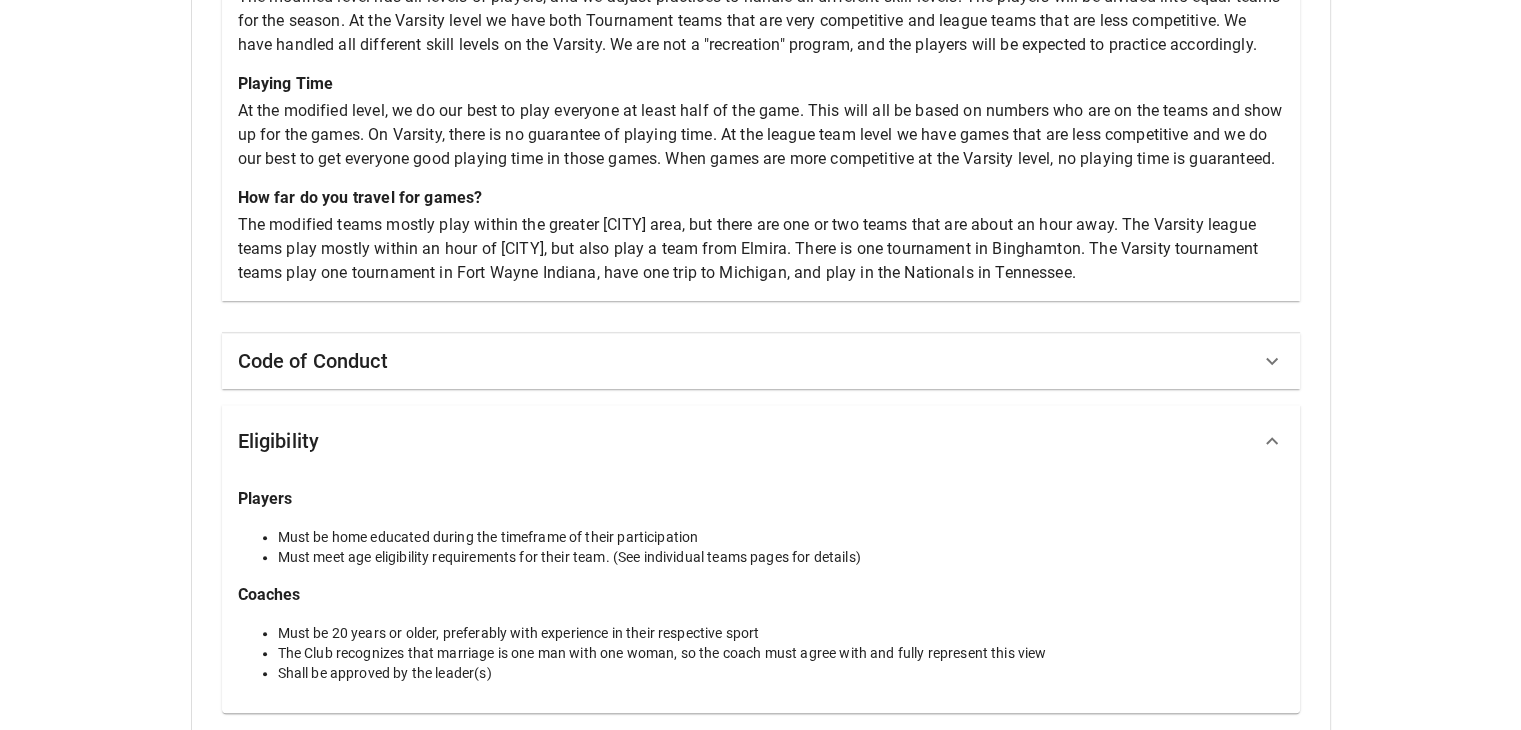 scroll, scrollTop: 1237, scrollLeft: 0, axis: vertical 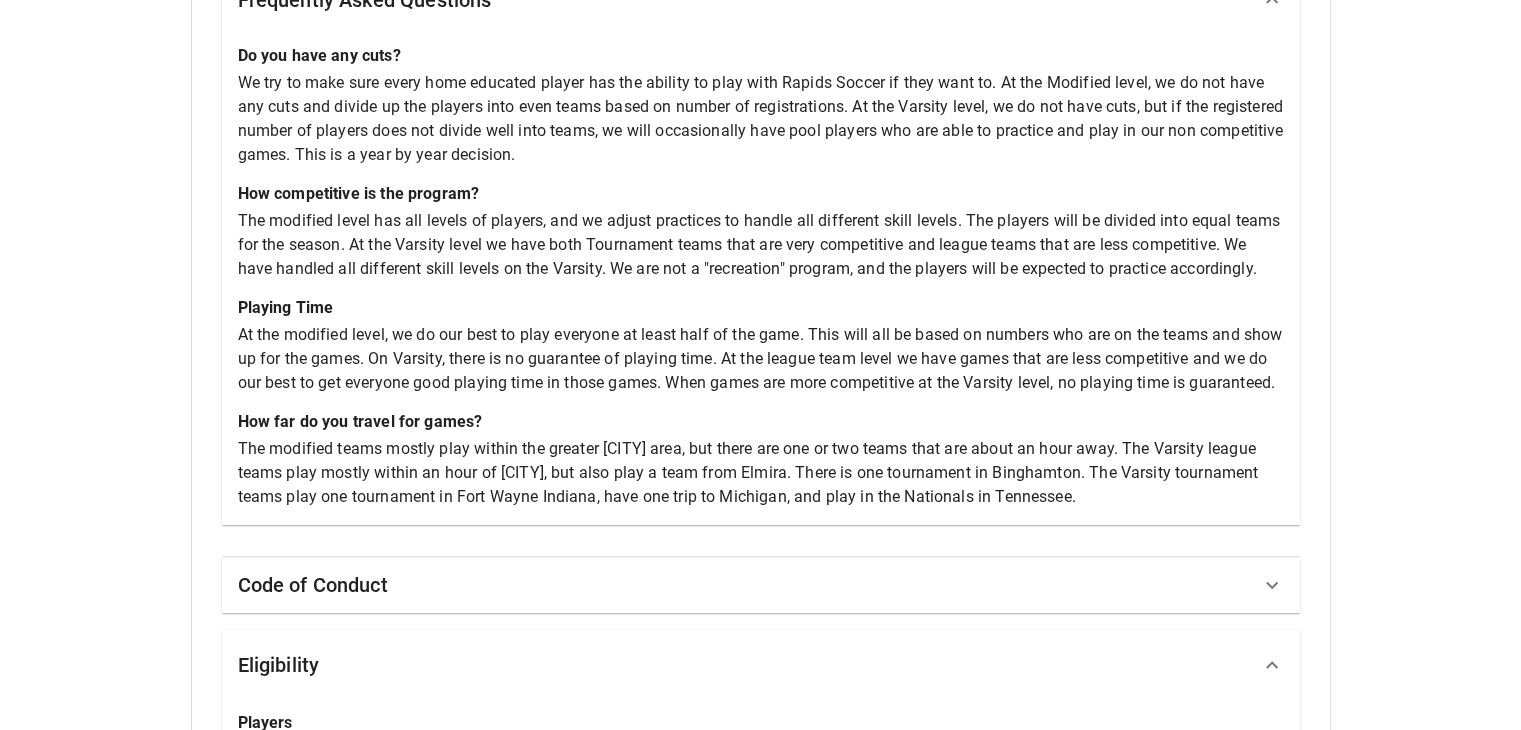 click 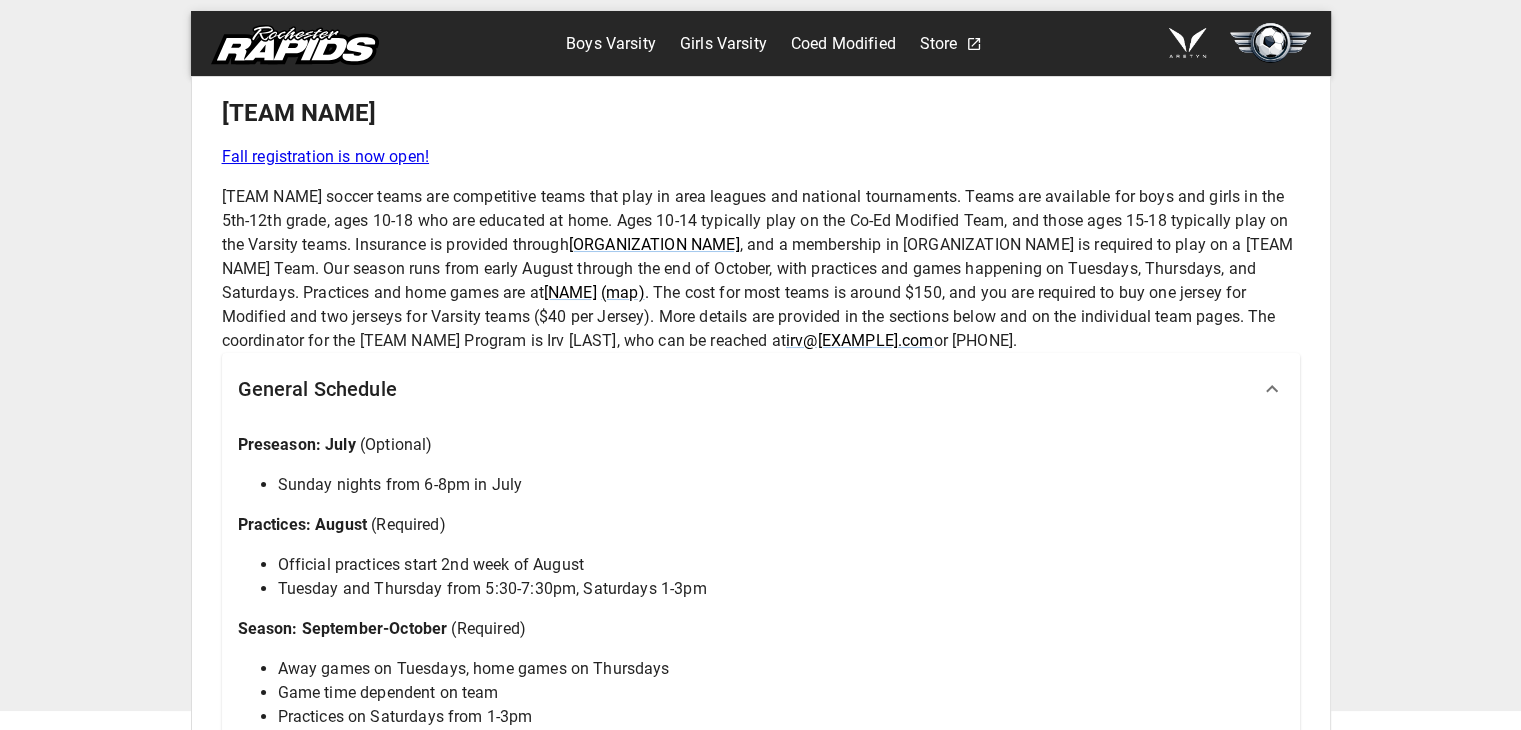 scroll, scrollTop: 0, scrollLeft: 0, axis: both 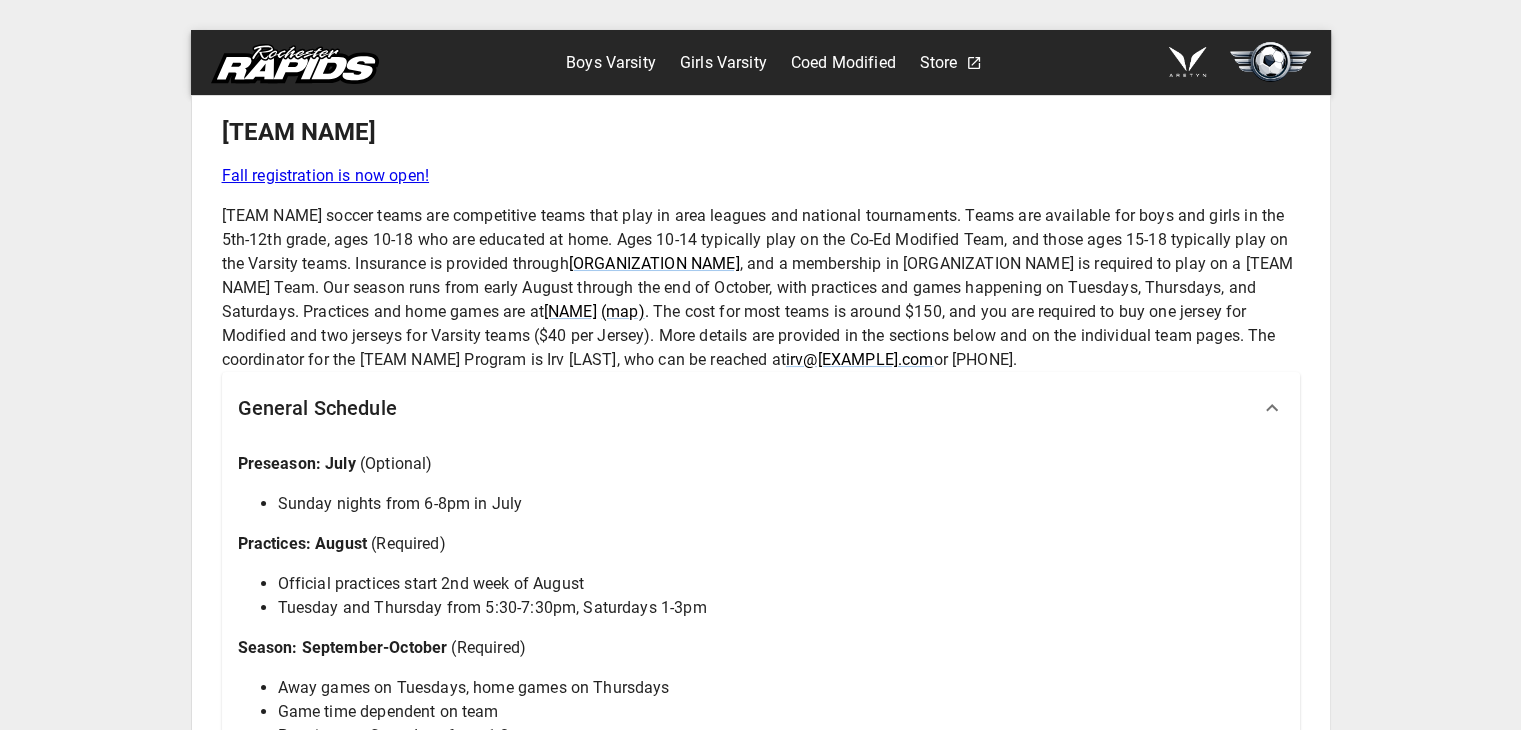 click on "Boys Varsity" at bounding box center (611, 63) 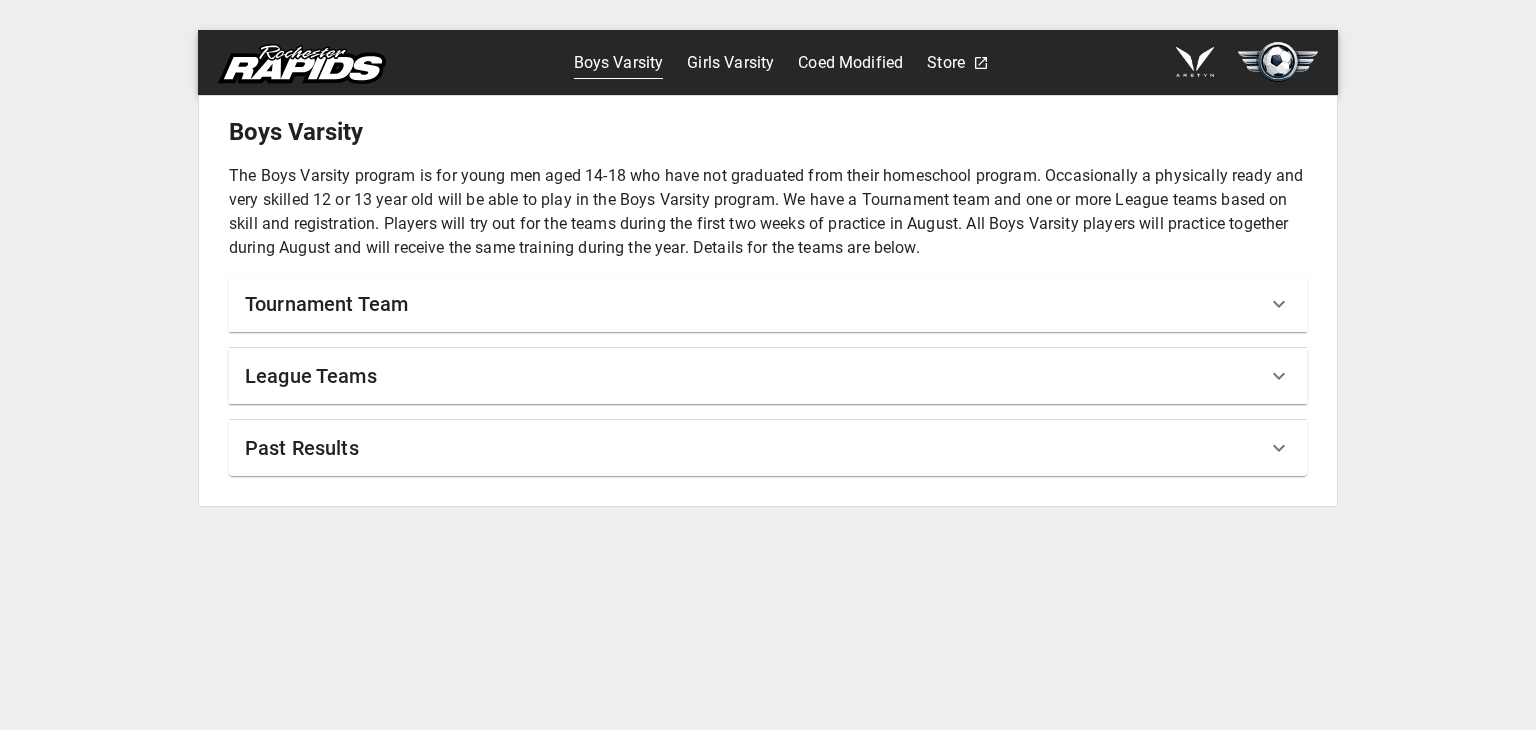click on "Tournament Team" at bounding box center (756, 304) 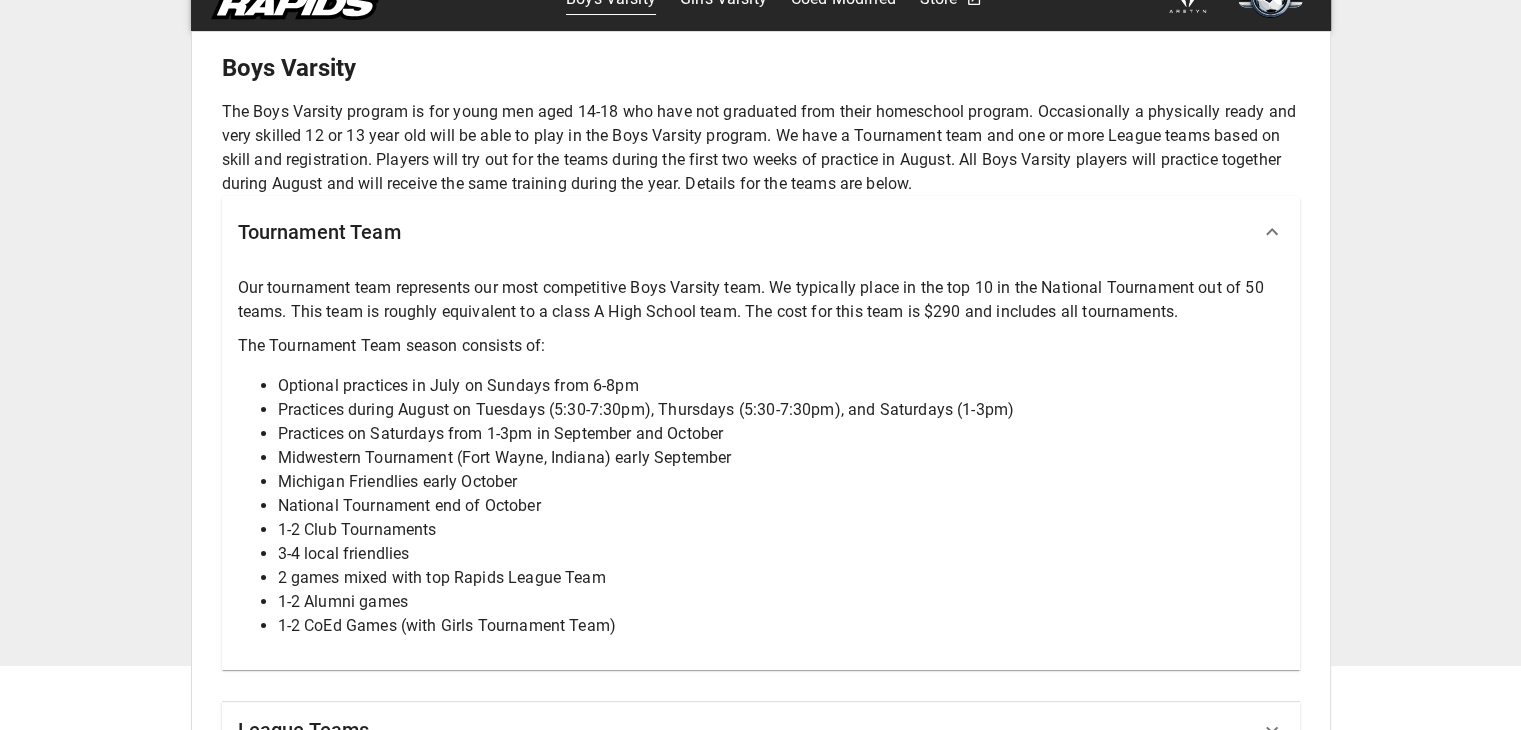 scroll, scrollTop: 80, scrollLeft: 0, axis: vertical 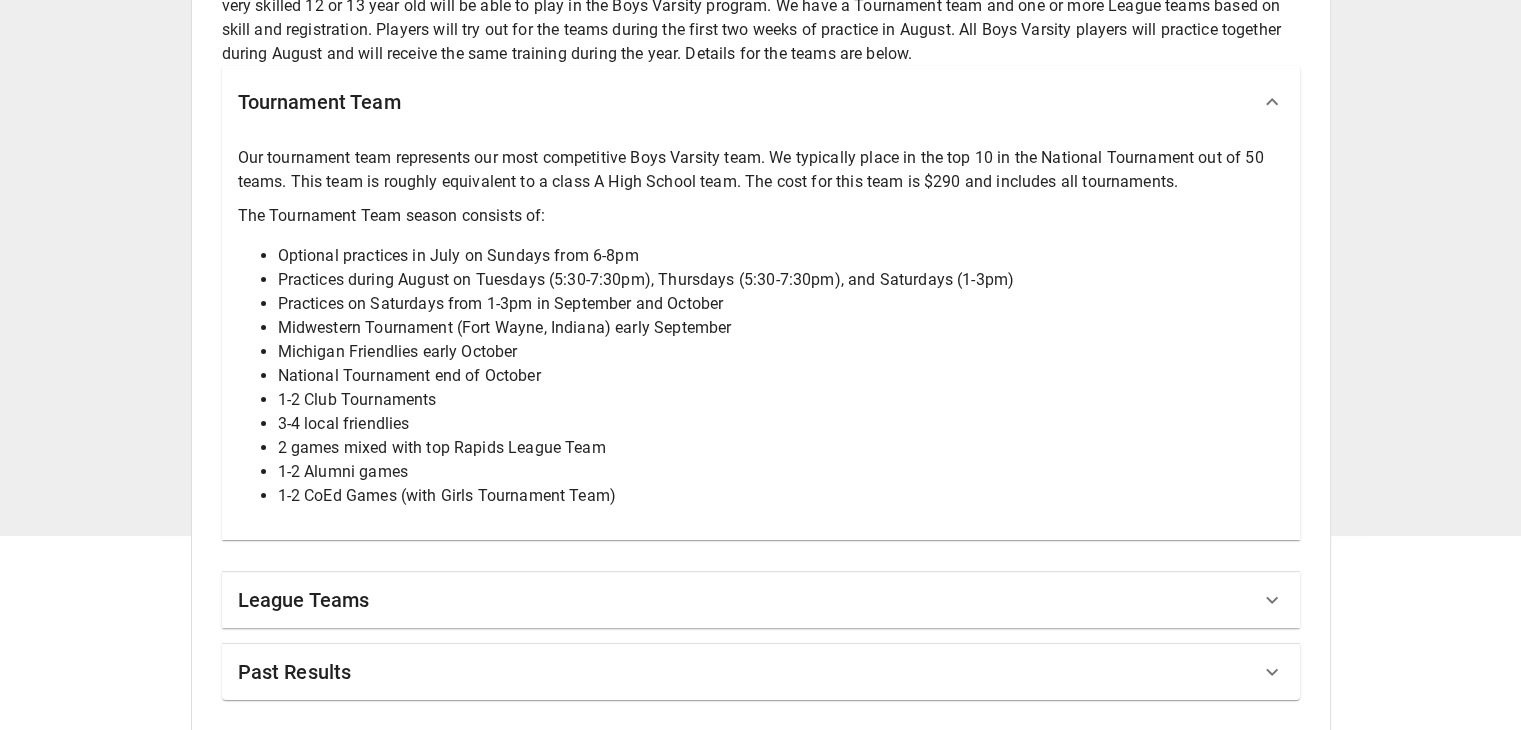 click on "League Teams" at bounding box center (761, 600) 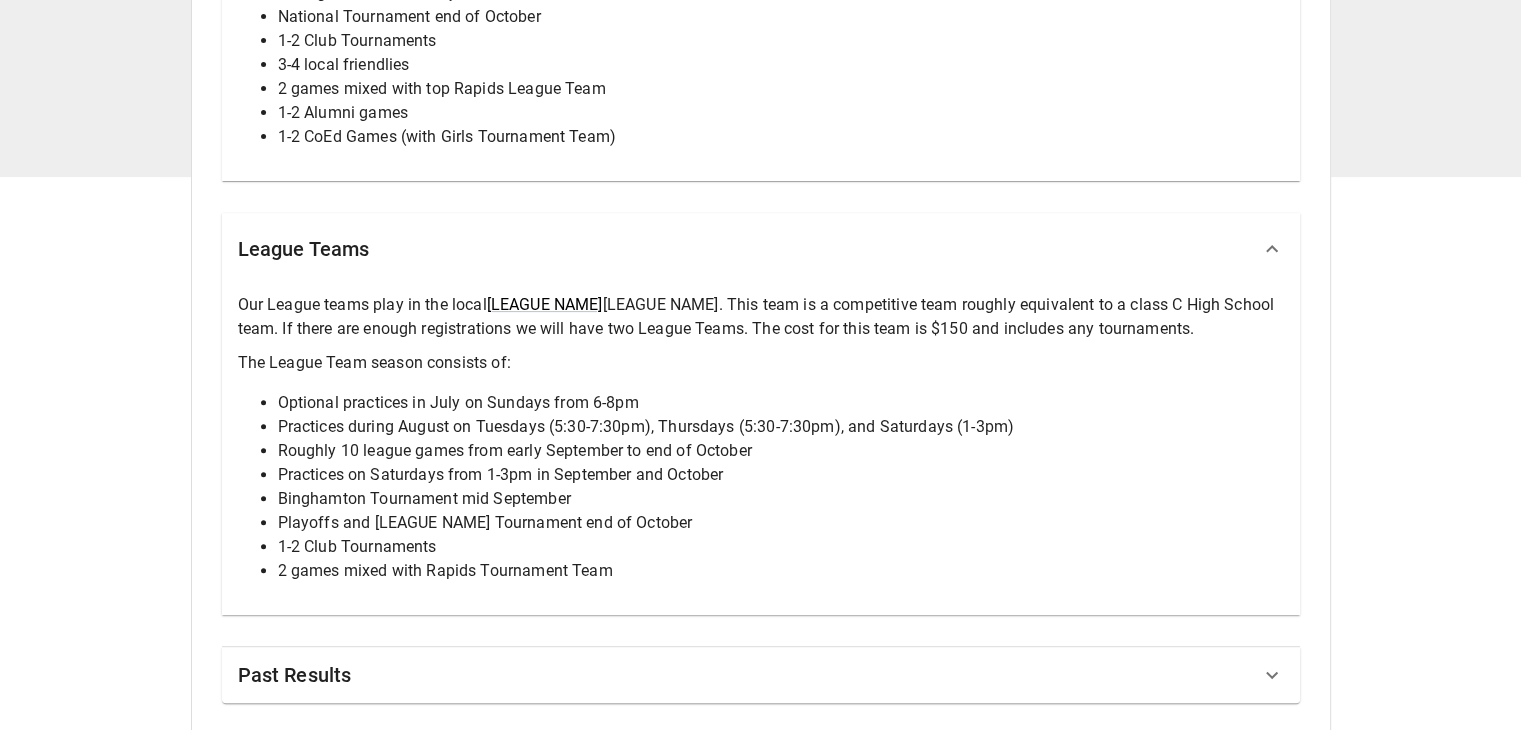 scroll, scrollTop: 556, scrollLeft: 0, axis: vertical 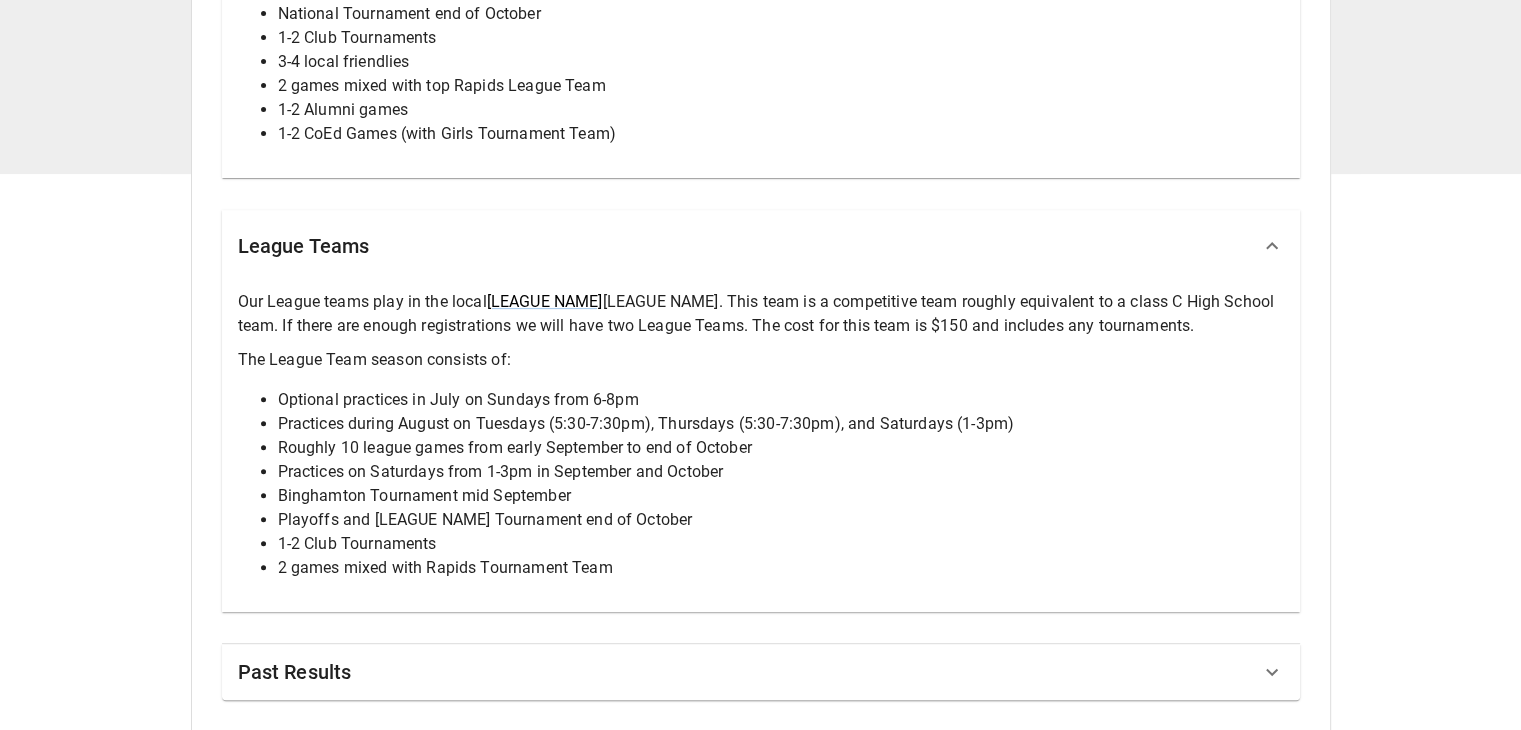 click 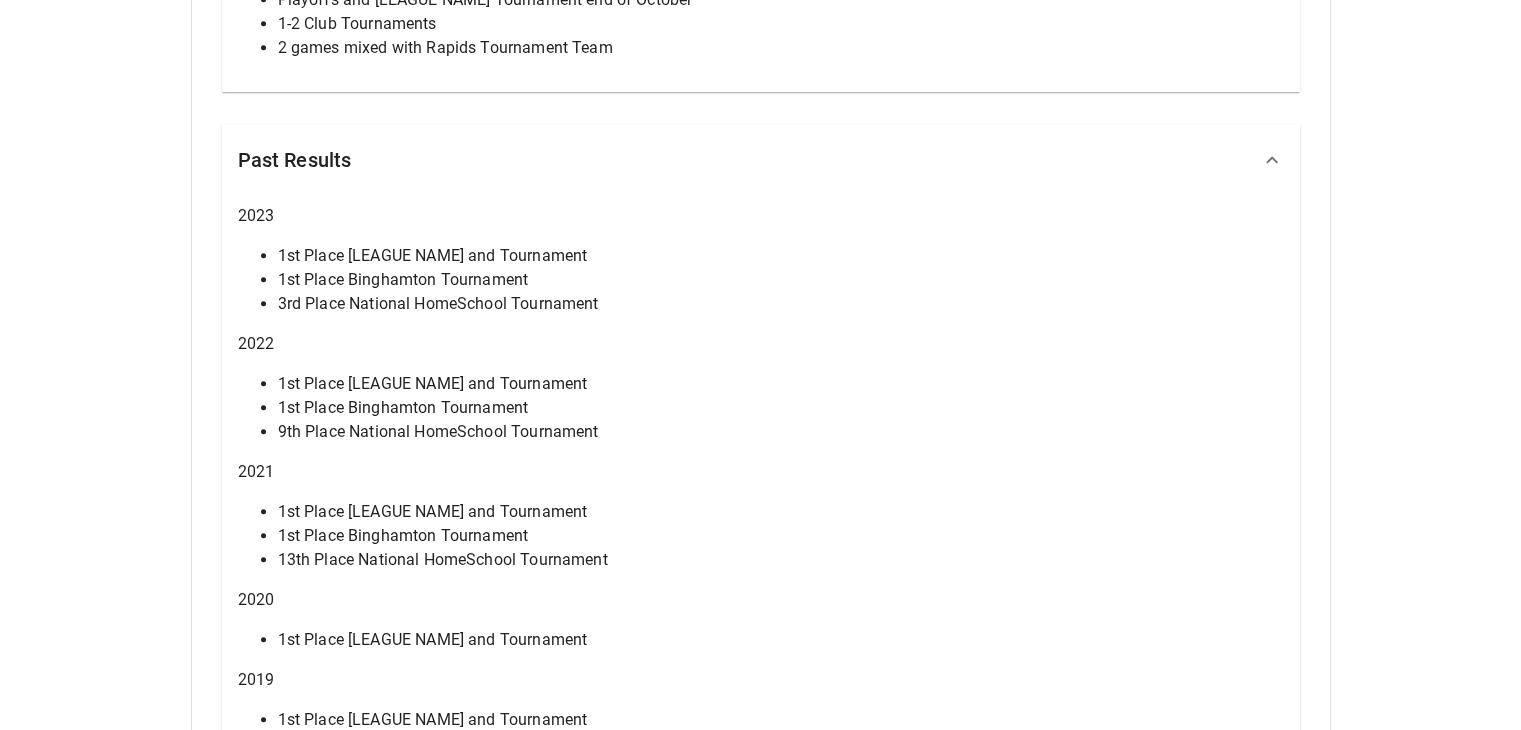 scroll, scrollTop: 1082, scrollLeft: 0, axis: vertical 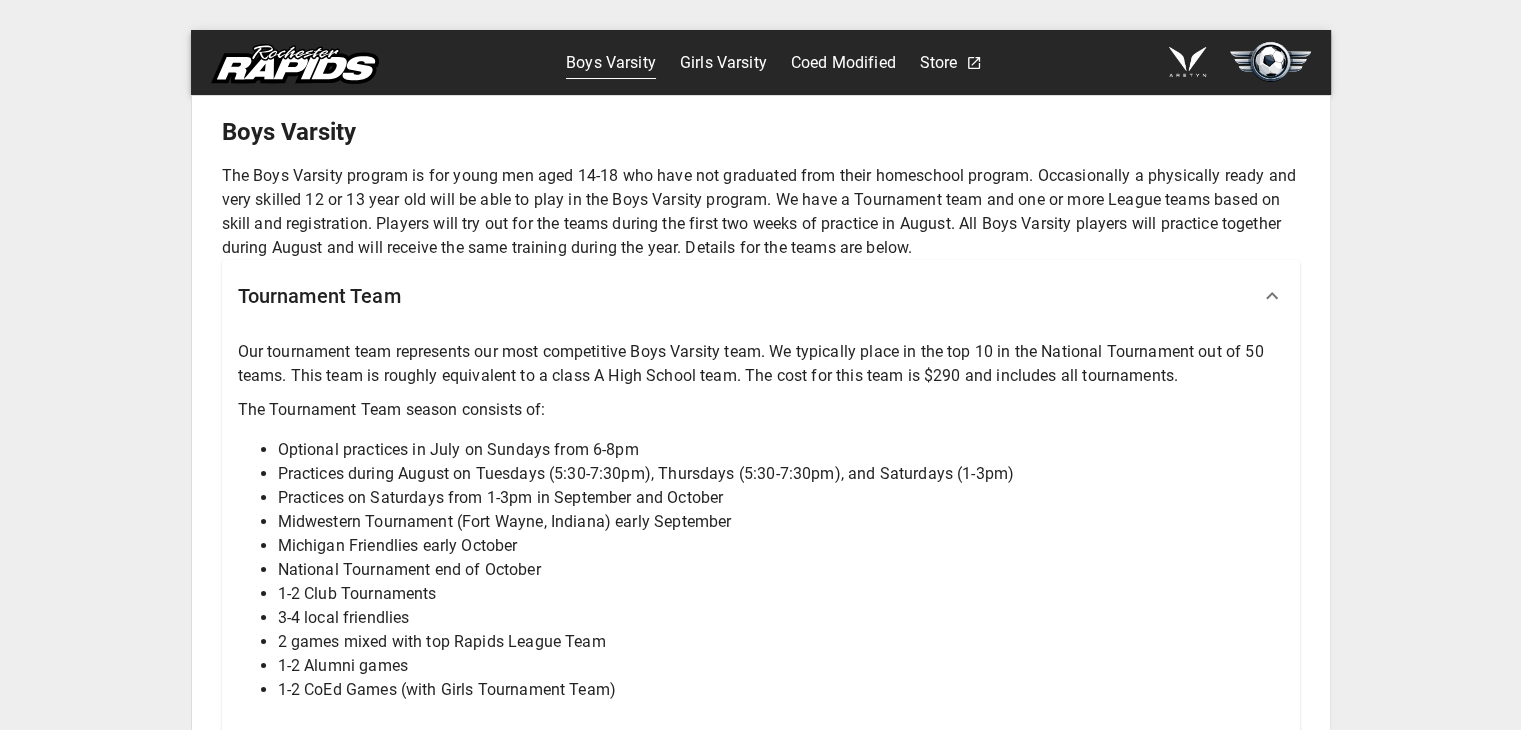 click on "Girls Varsity" at bounding box center (723, 63) 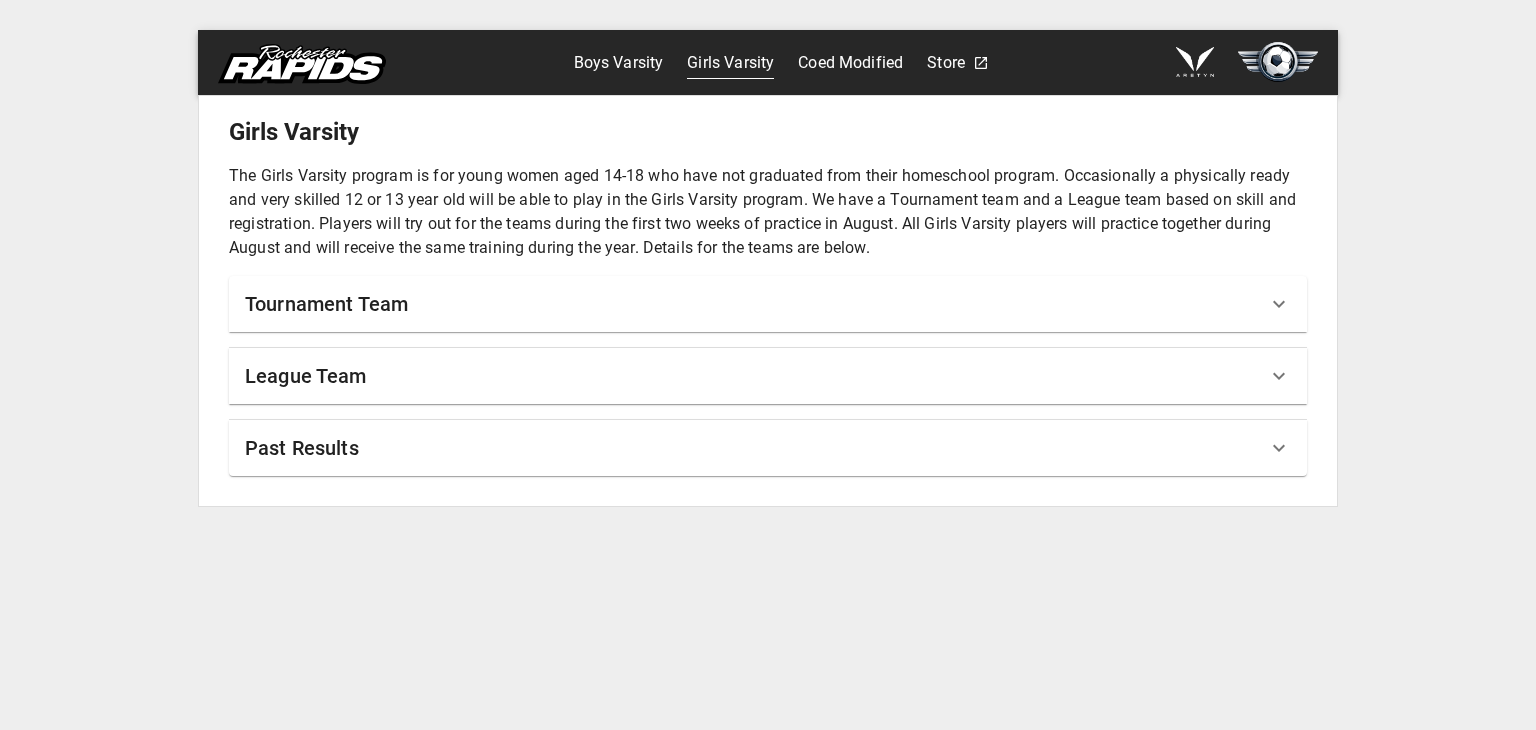 click on "Tournament Team" at bounding box center (756, 304) 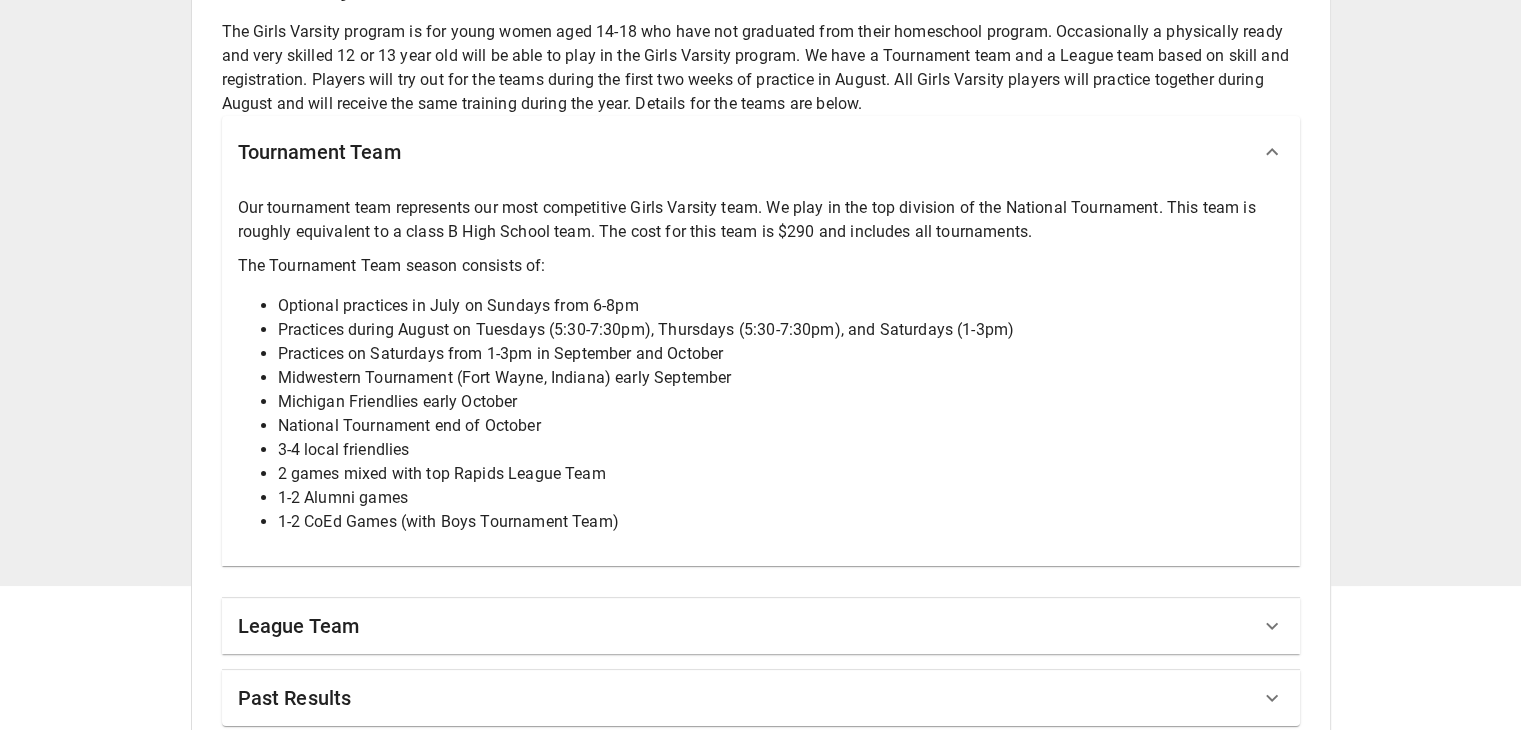 scroll, scrollTop: 170, scrollLeft: 0, axis: vertical 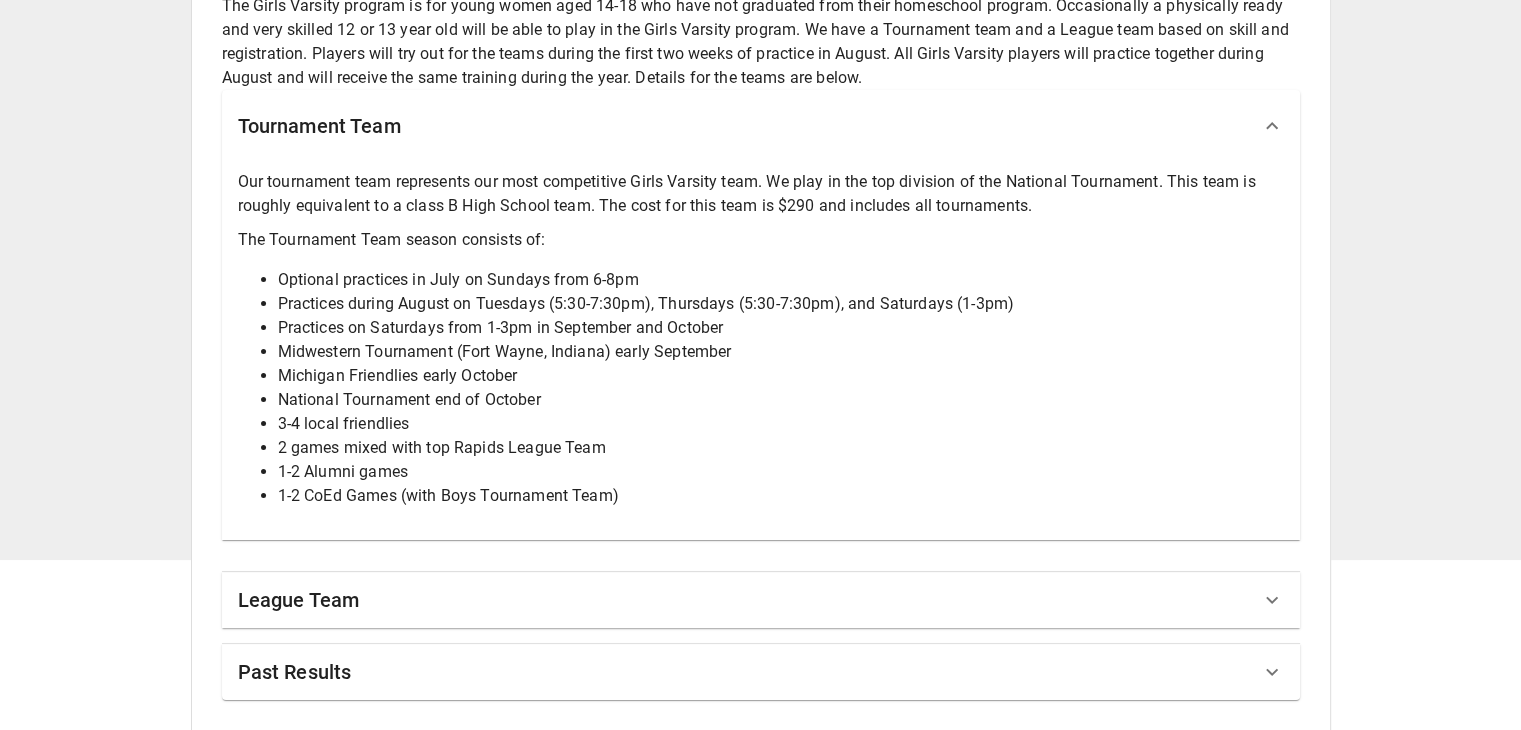click on "League Team" at bounding box center [749, 600] 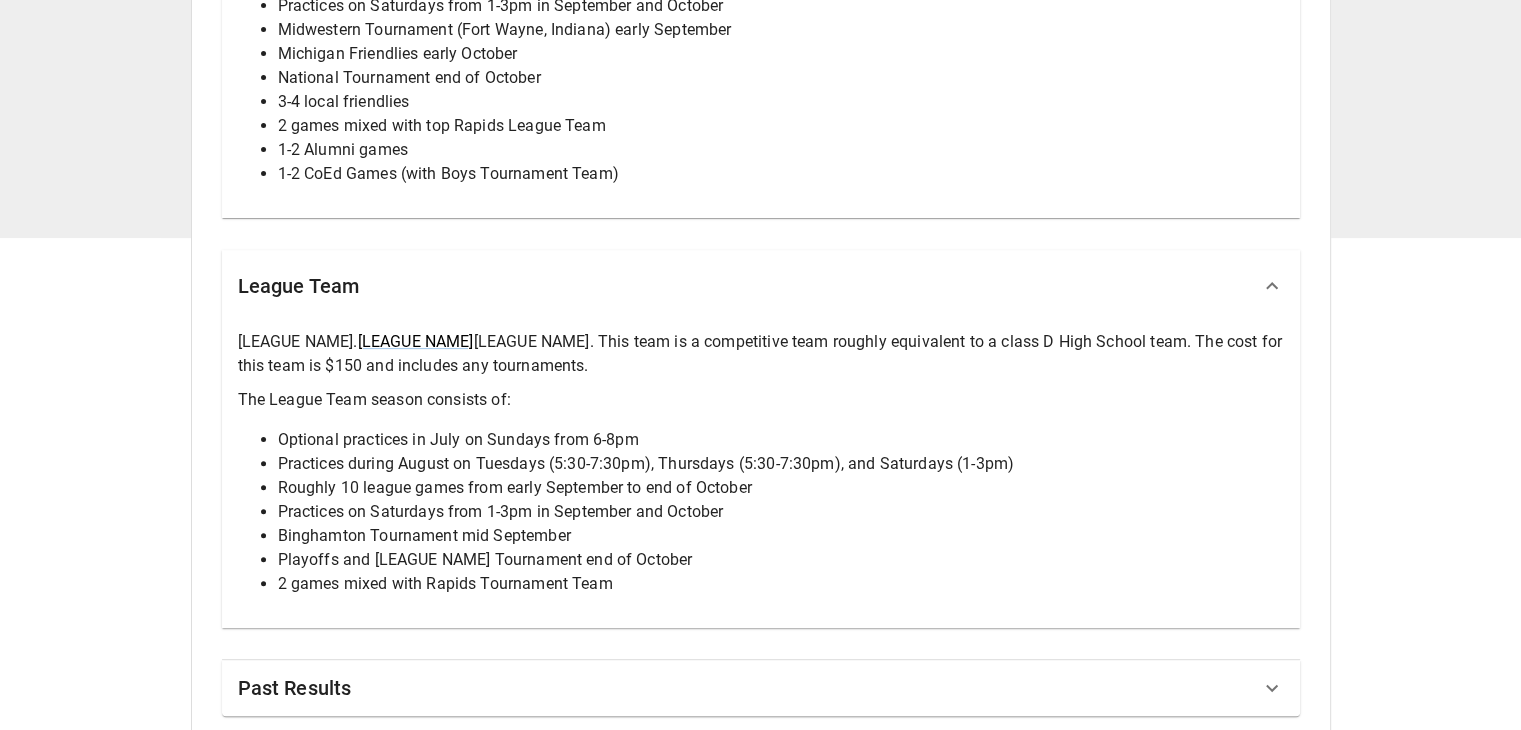 scroll, scrollTop: 508, scrollLeft: 0, axis: vertical 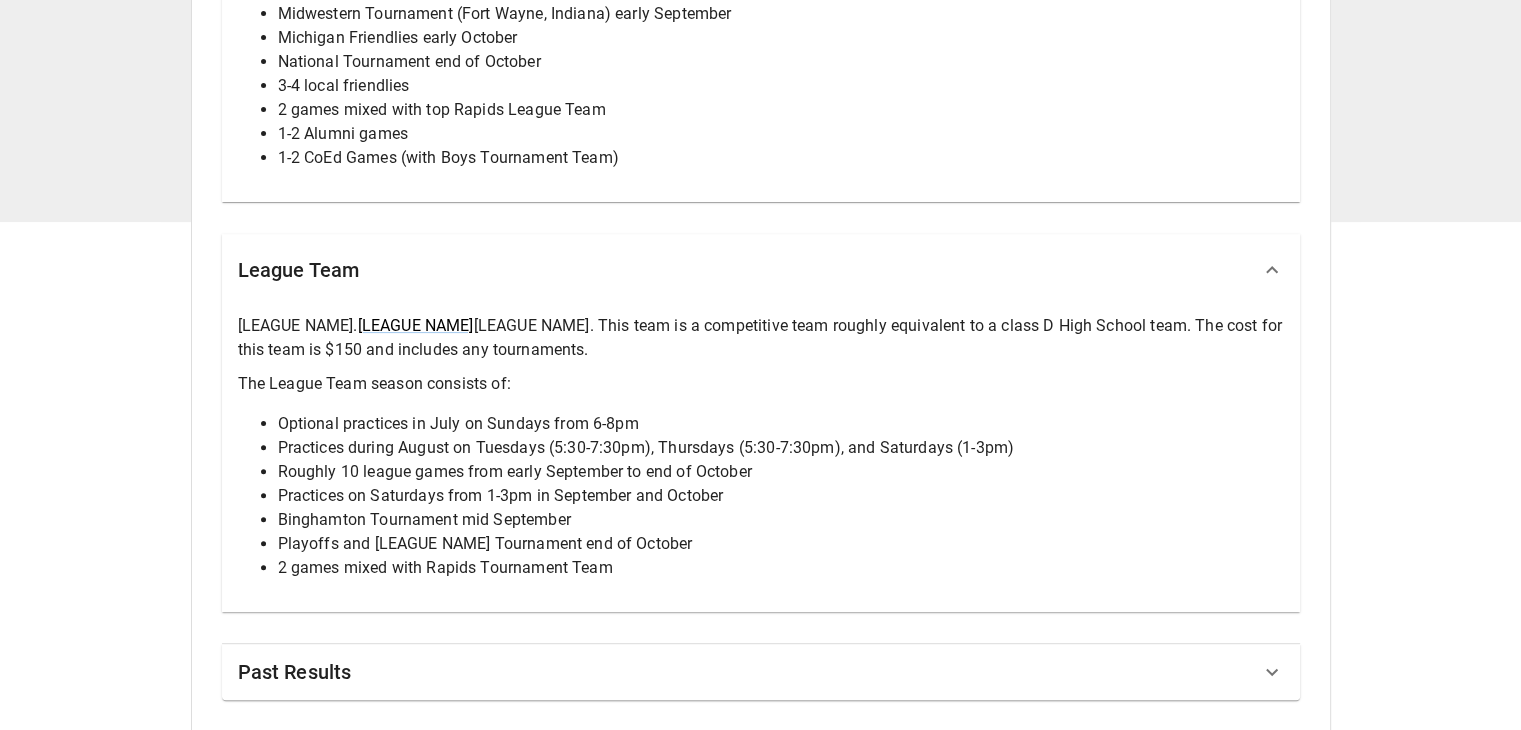 click 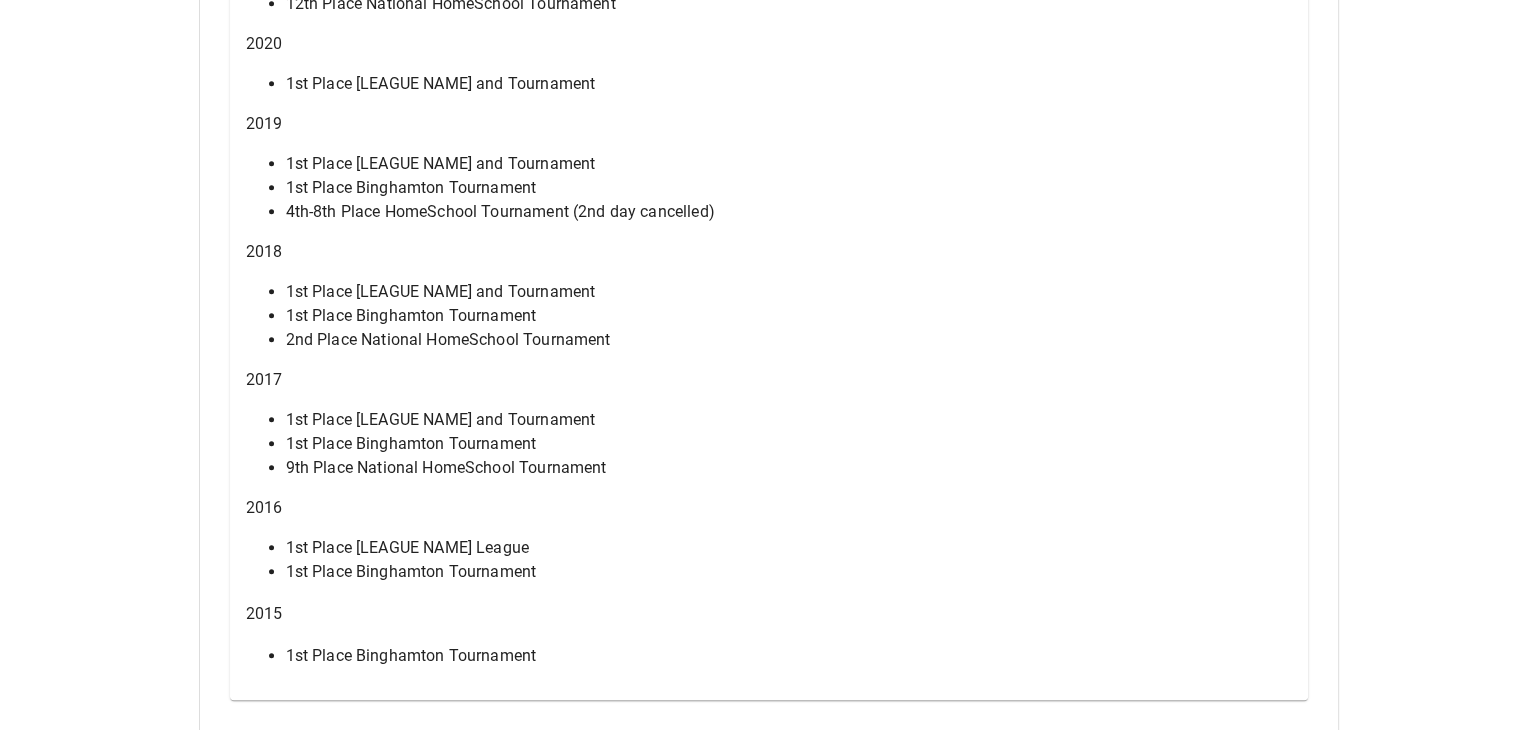scroll, scrollTop: 0, scrollLeft: 0, axis: both 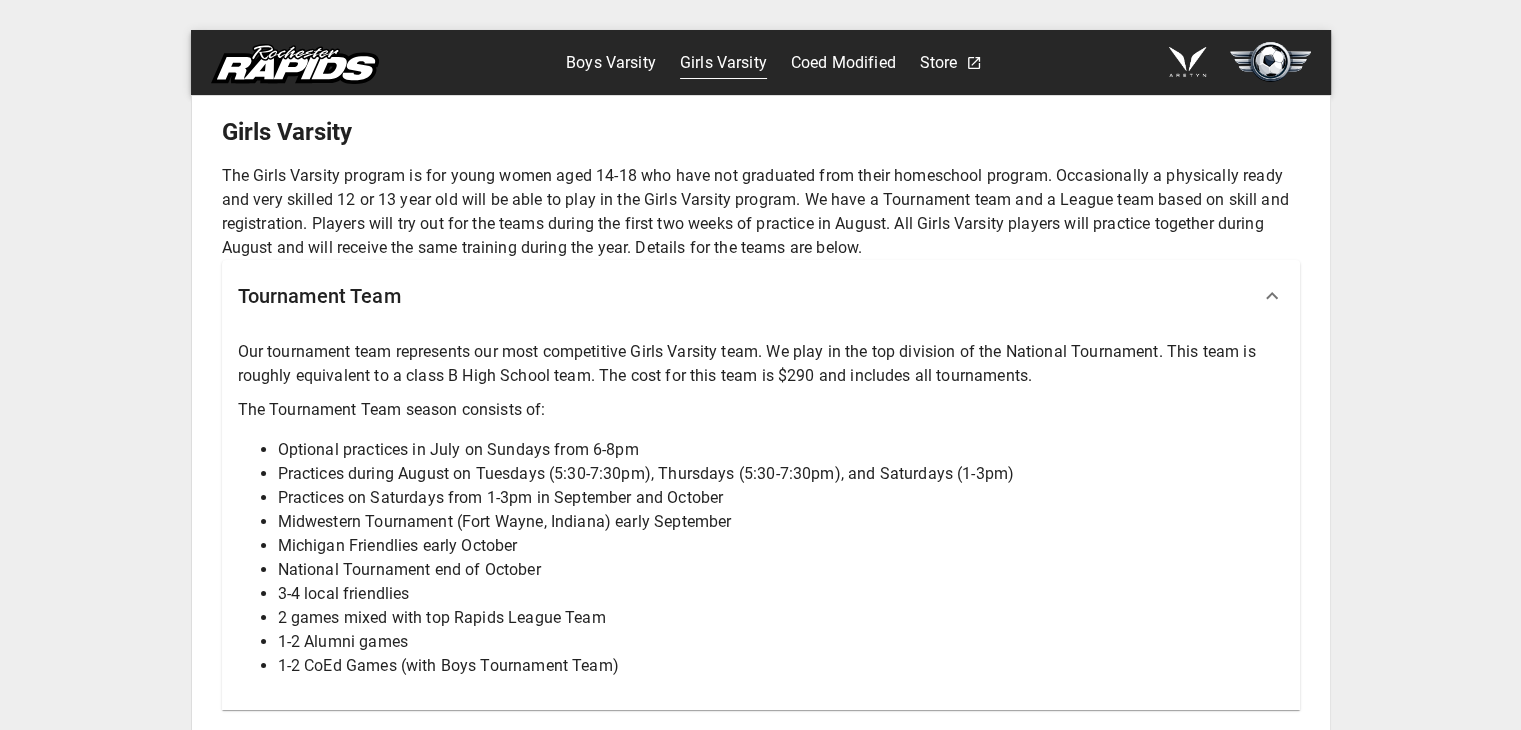 click on "Coed Modified" at bounding box center (843, 63) 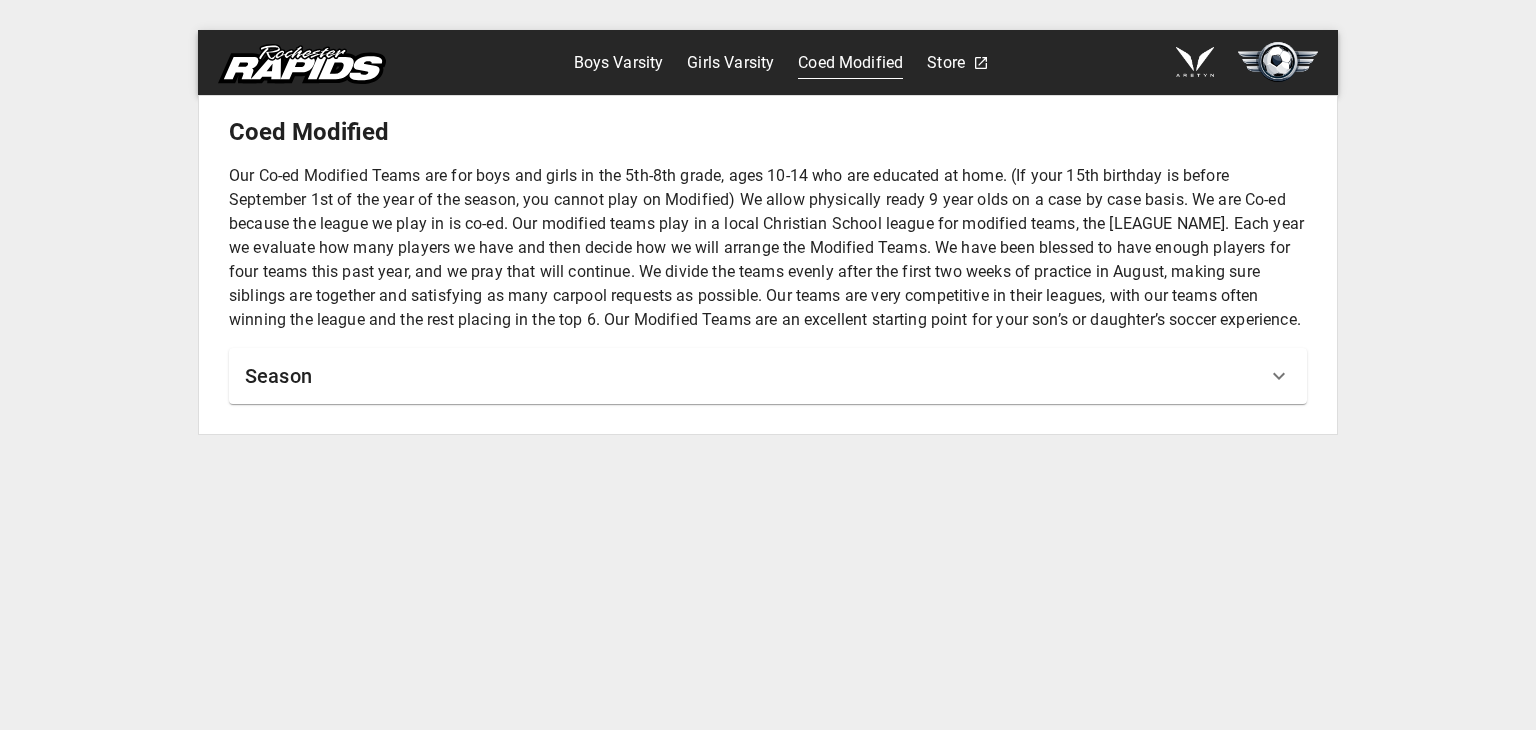 click on "Season" at bounding box center [756, 376] 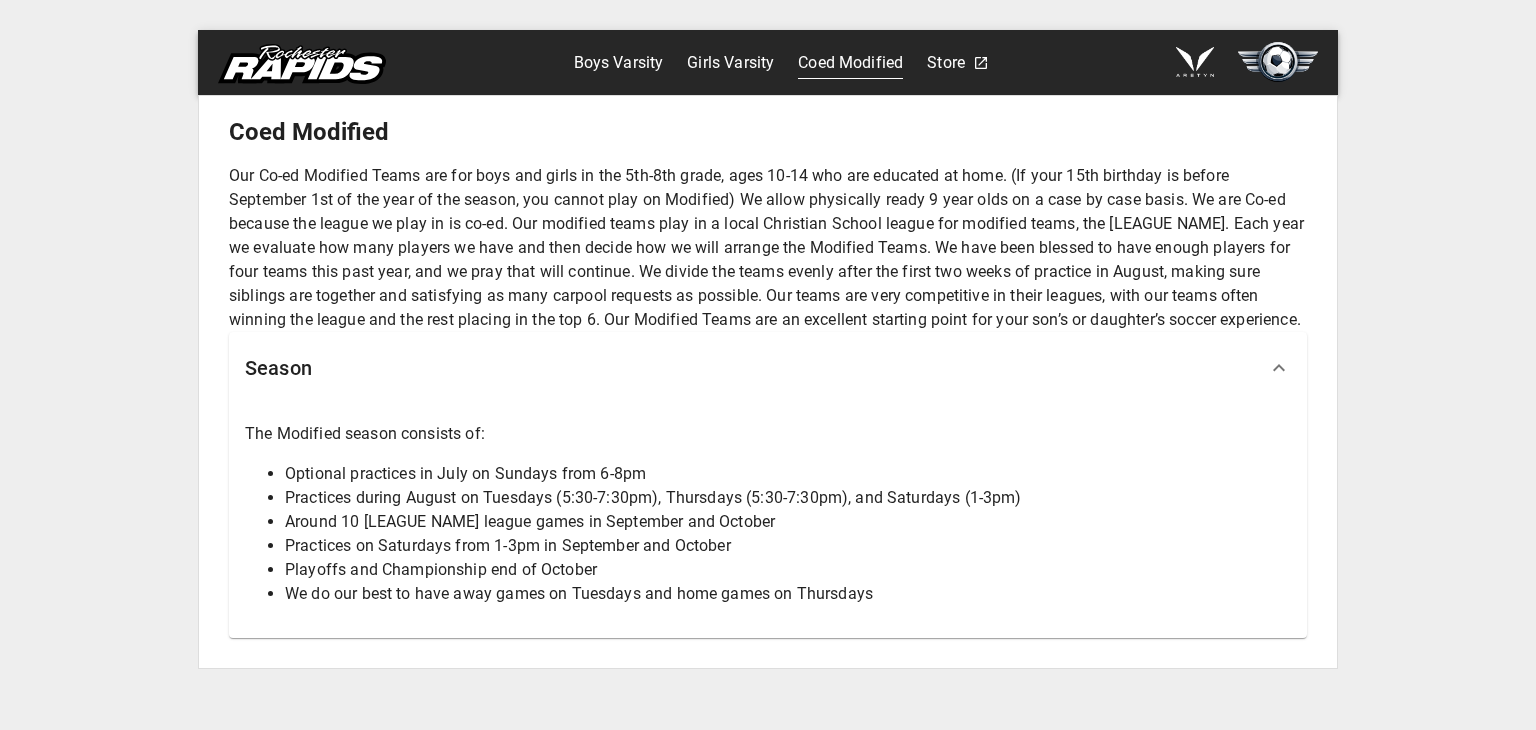 click on "Boys Varsity Girls Varsity Coed Modified Store Coed Modified Season The Modified season consists of: Optional practices in July on Sundays from 6-8pm Practices during August on Tuesdays (5:30-7:30pm), Thursdays (5:30-7:30pm), and Saturdays (1-3pm) Around 10 WNYCMSL league games in September and October Practices on Saturdays from 1-3pm in September and October Playoffs and Championship end of October We do our best to have away games on Tuesdays and home games on Thursdays" at bounding box center (768, 365) 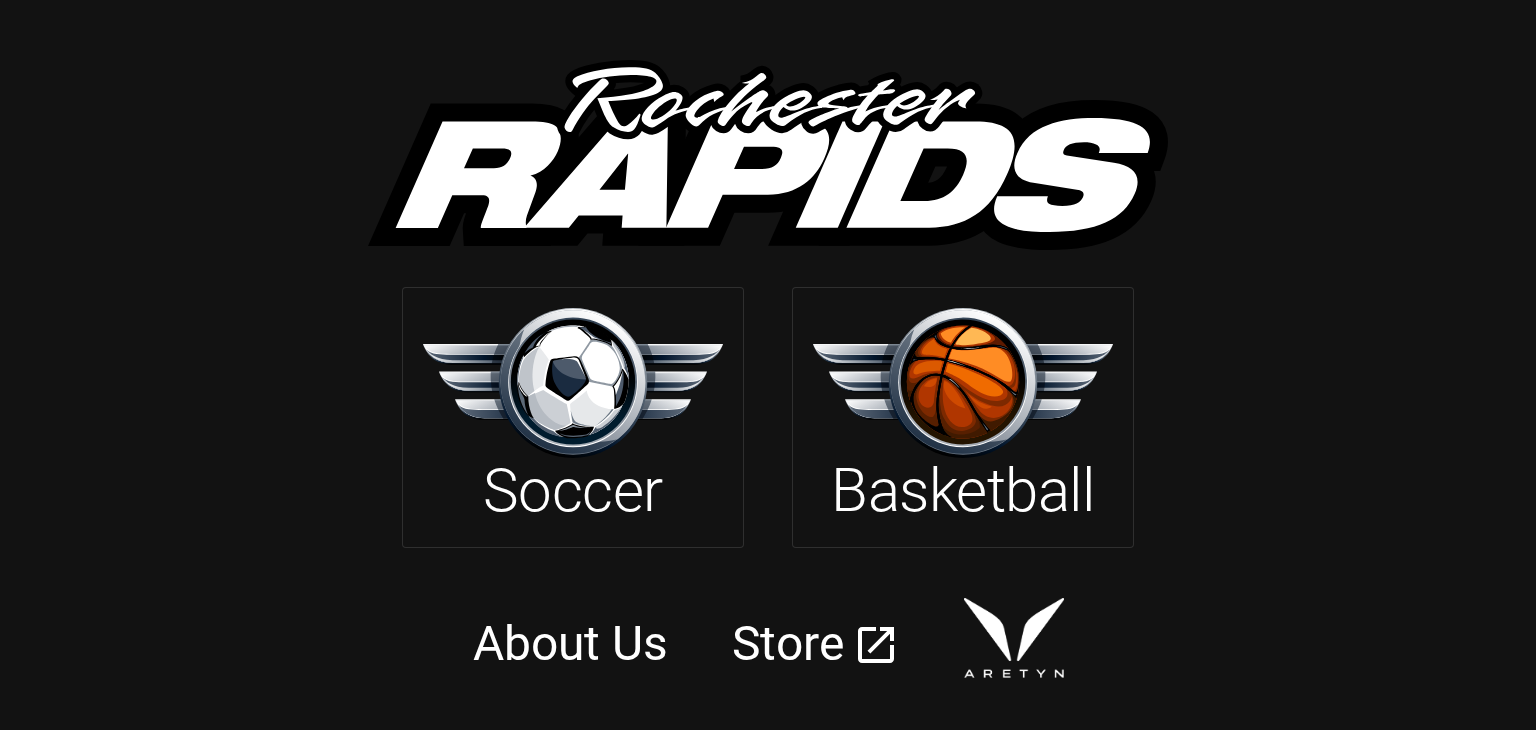 click at bounding box center [573, 382] 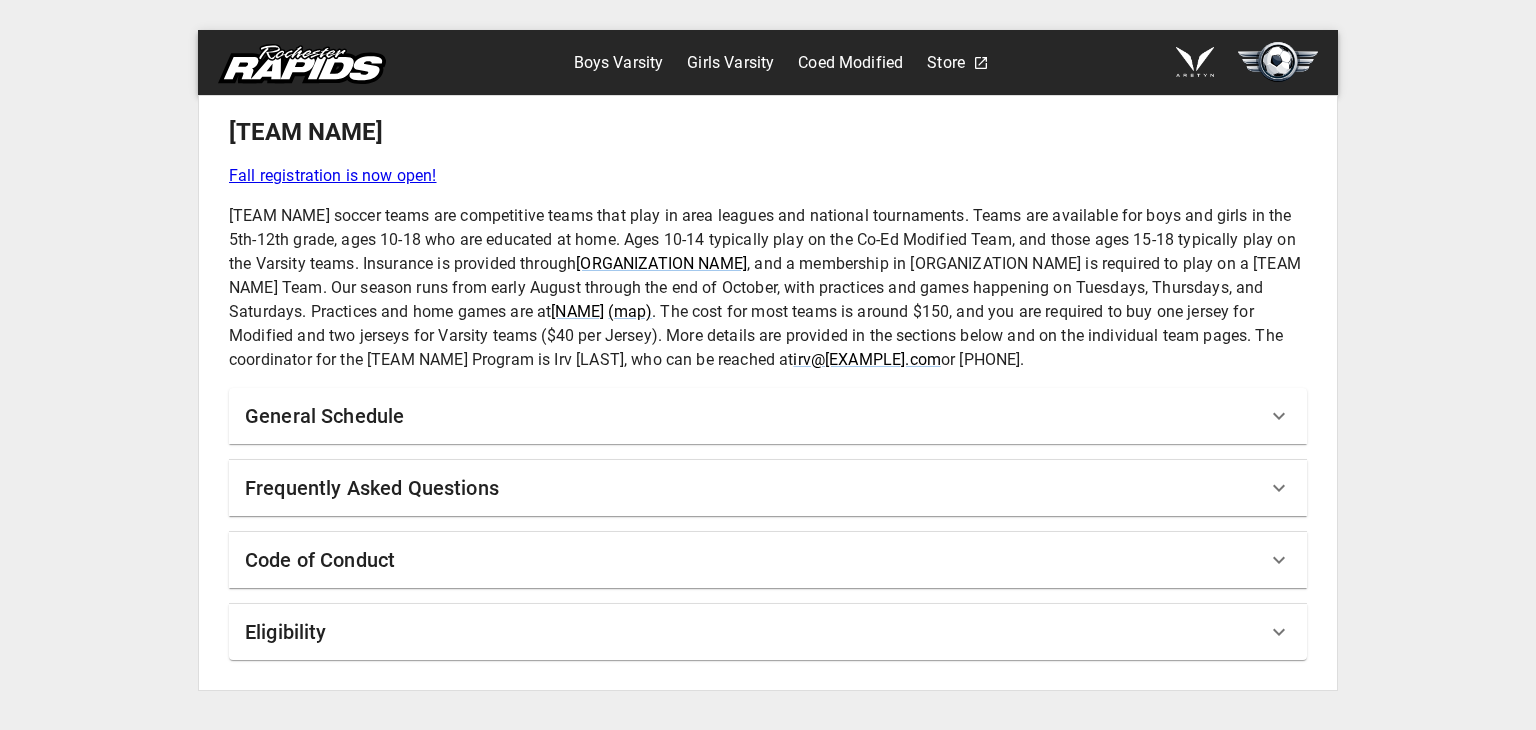 click on "Fall registration is now open!" at bounding box center [768, 176] 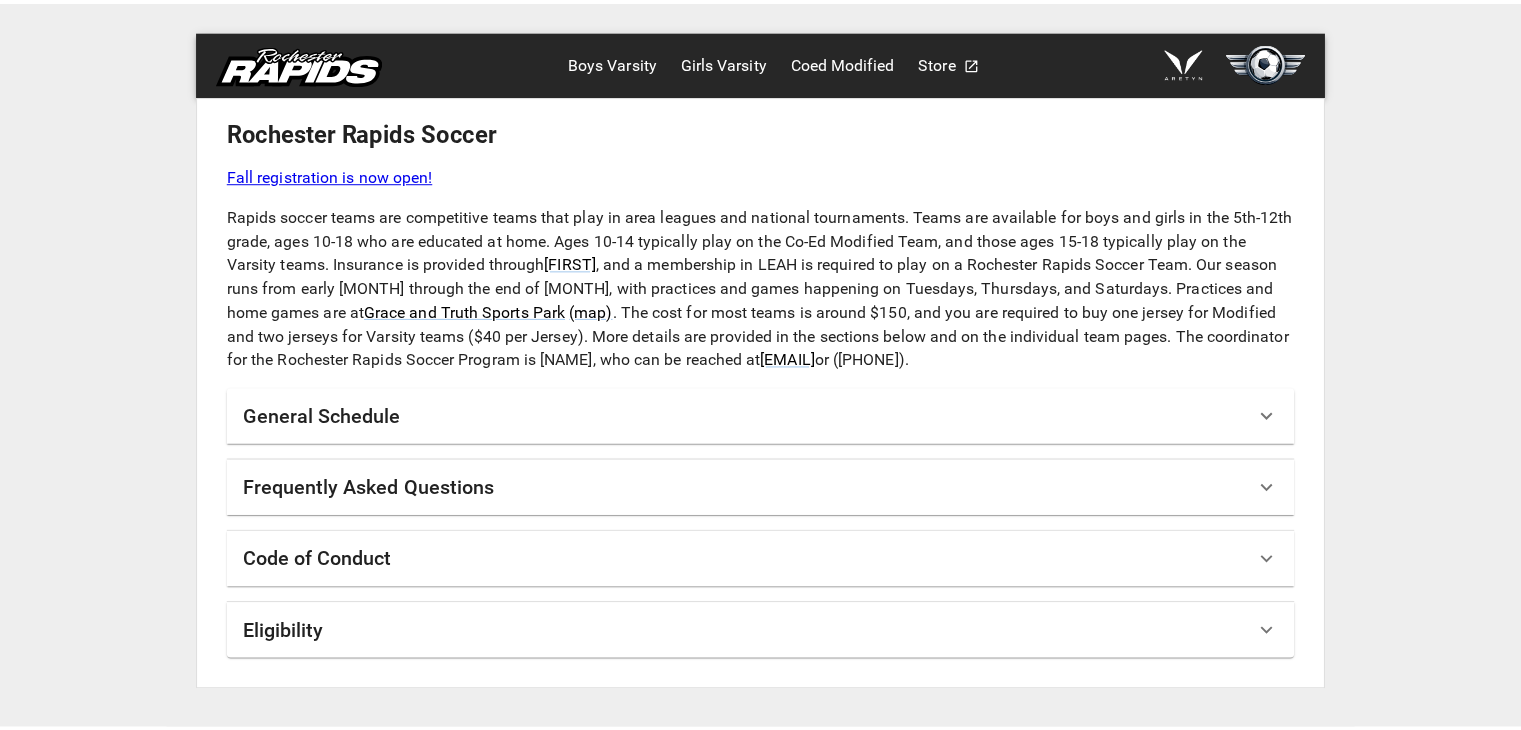 scroll, scrollTop: 0, scrollLeft: 0, axis: both 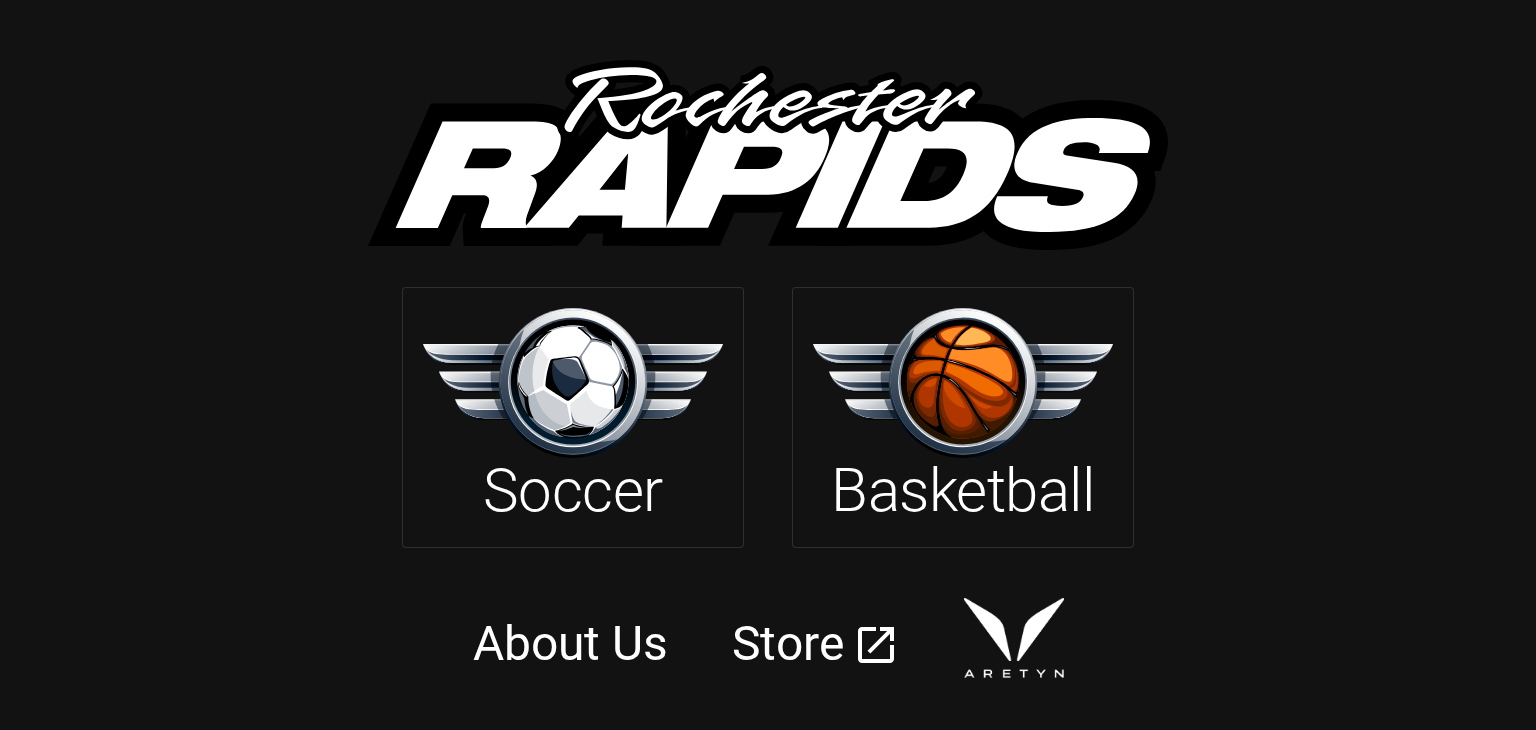 click at bounding box center [963, 382] 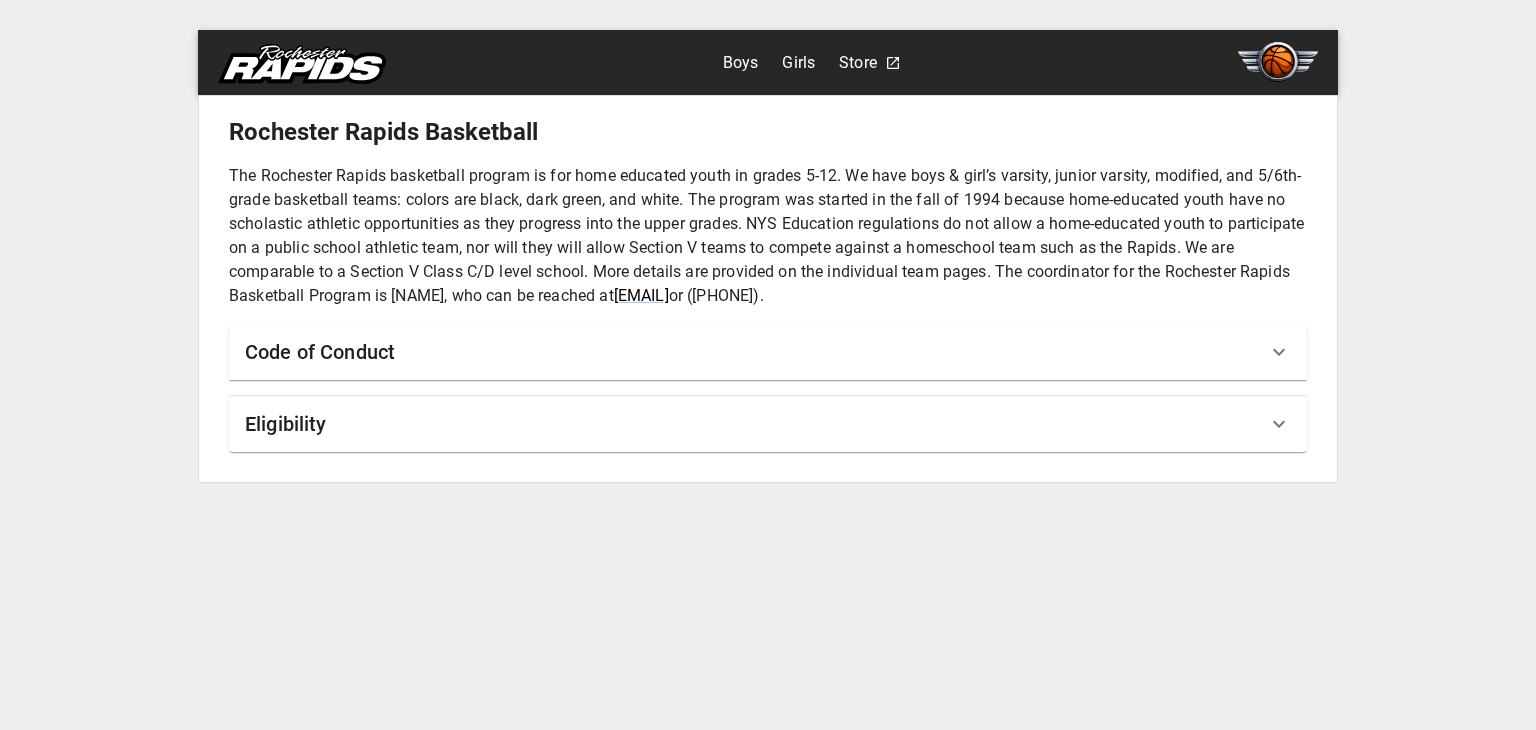 click on "Eligibility" at bounding box center (756, 424) 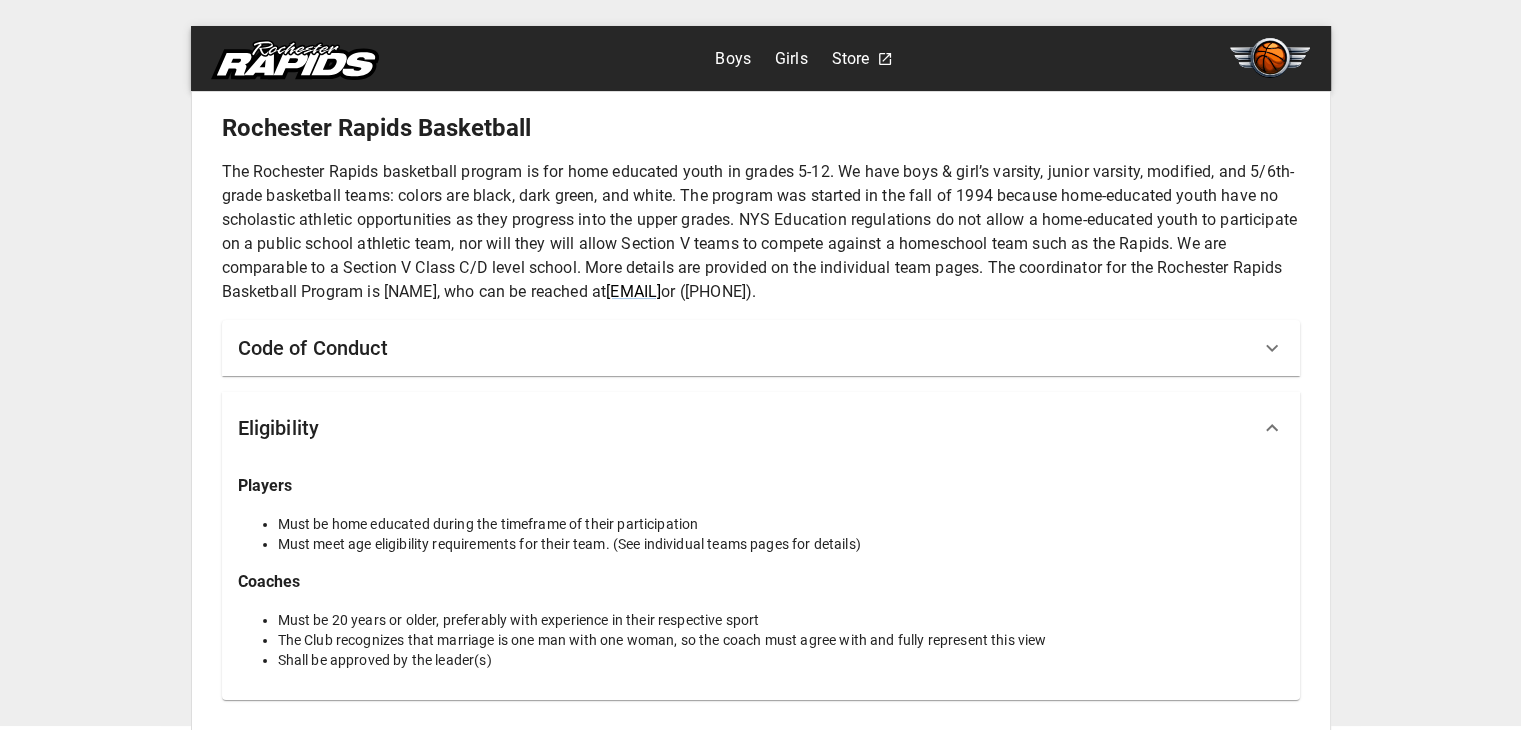 scroll, scrollTop: 4, scrollLeft: 0, axis: vertical 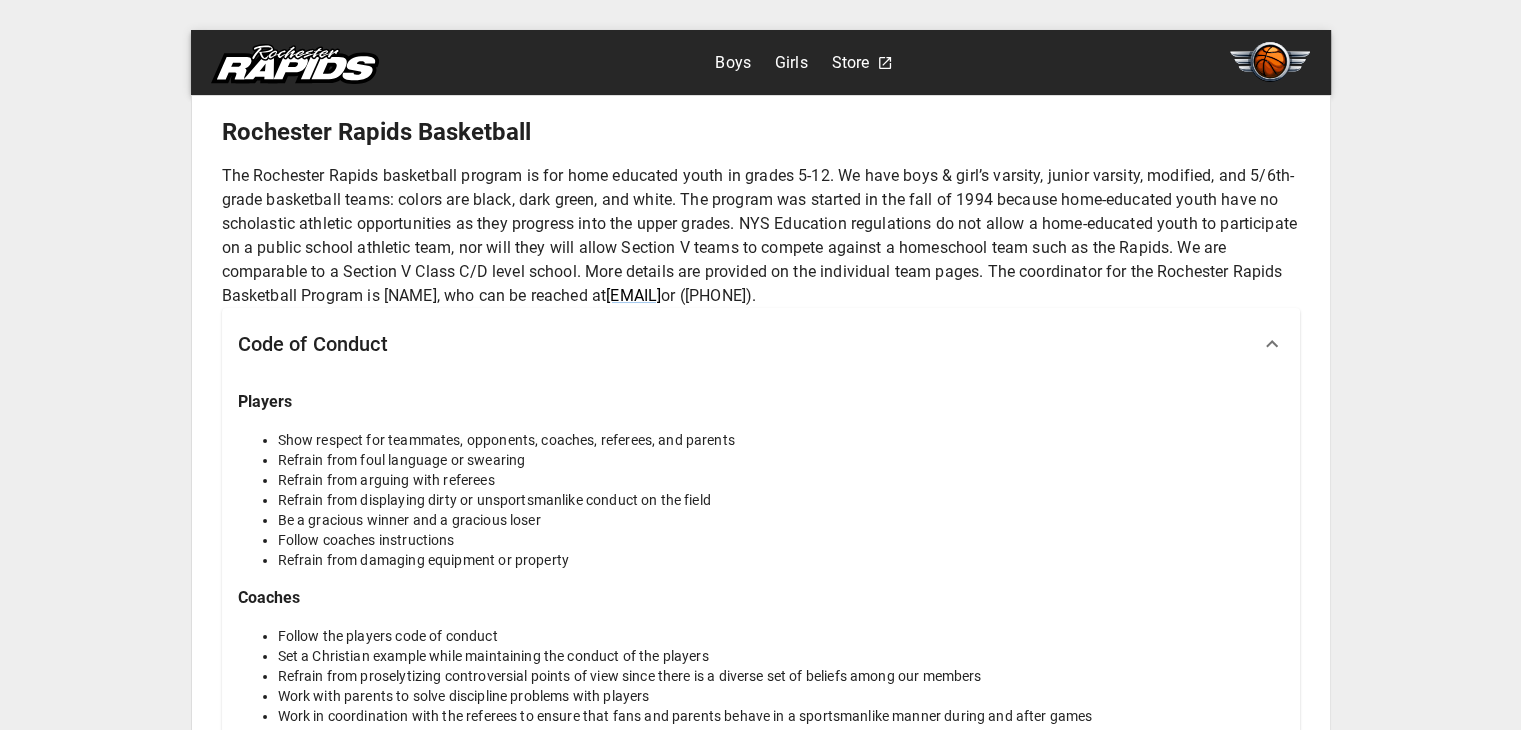 click on "Boys" at bounding box center (733, 63) 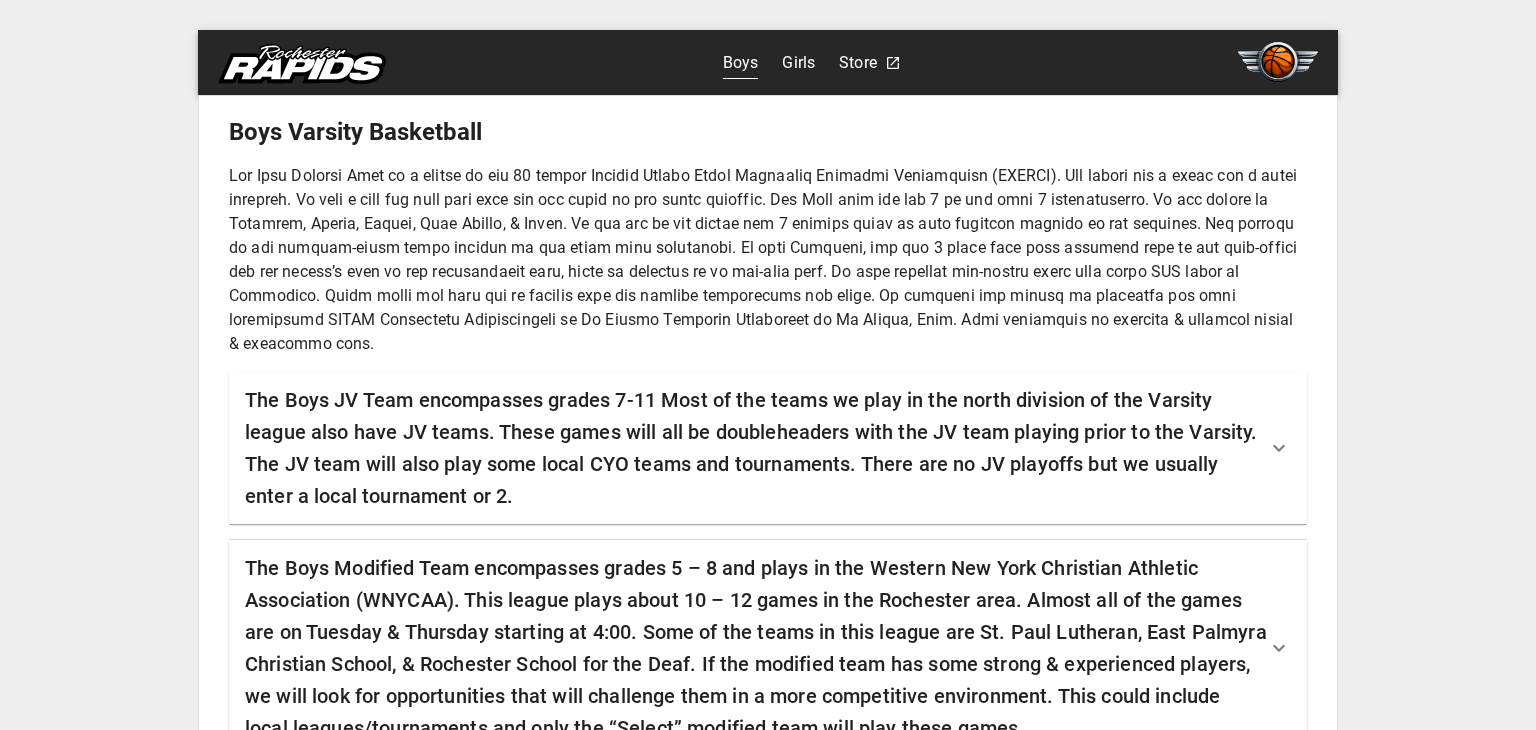 click on "The Boys JV Team encompasses grades 7-11 Most of the teams we play in the north division of the Varsity league also have JV teams. These games will all be doubleheaders with the JV team playing prior to the Varsity. The JV team will also play some local CYO teams and tournaments. There are no JV playoffs but we usually enter a local tournament or 2." at bounding box center (756, 448) 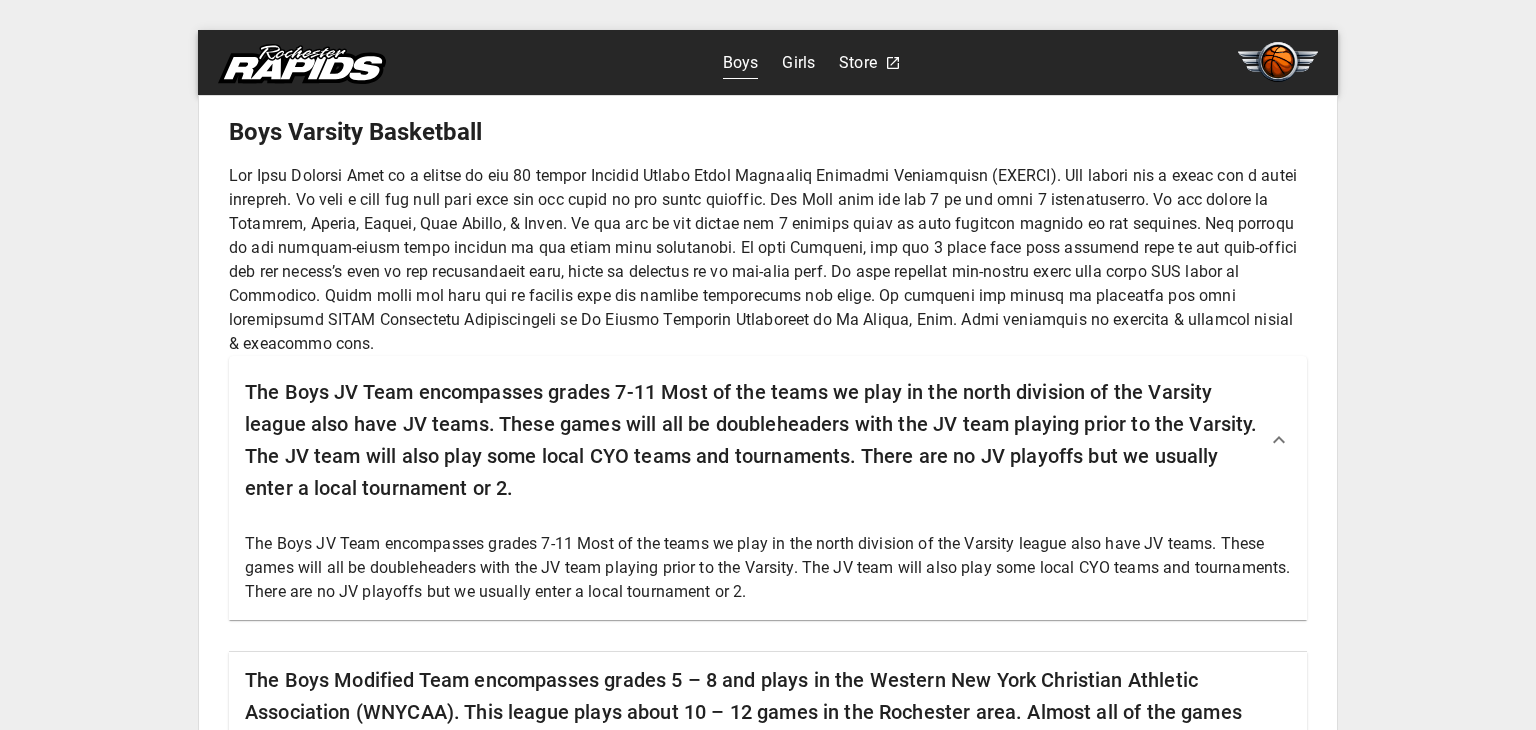 click 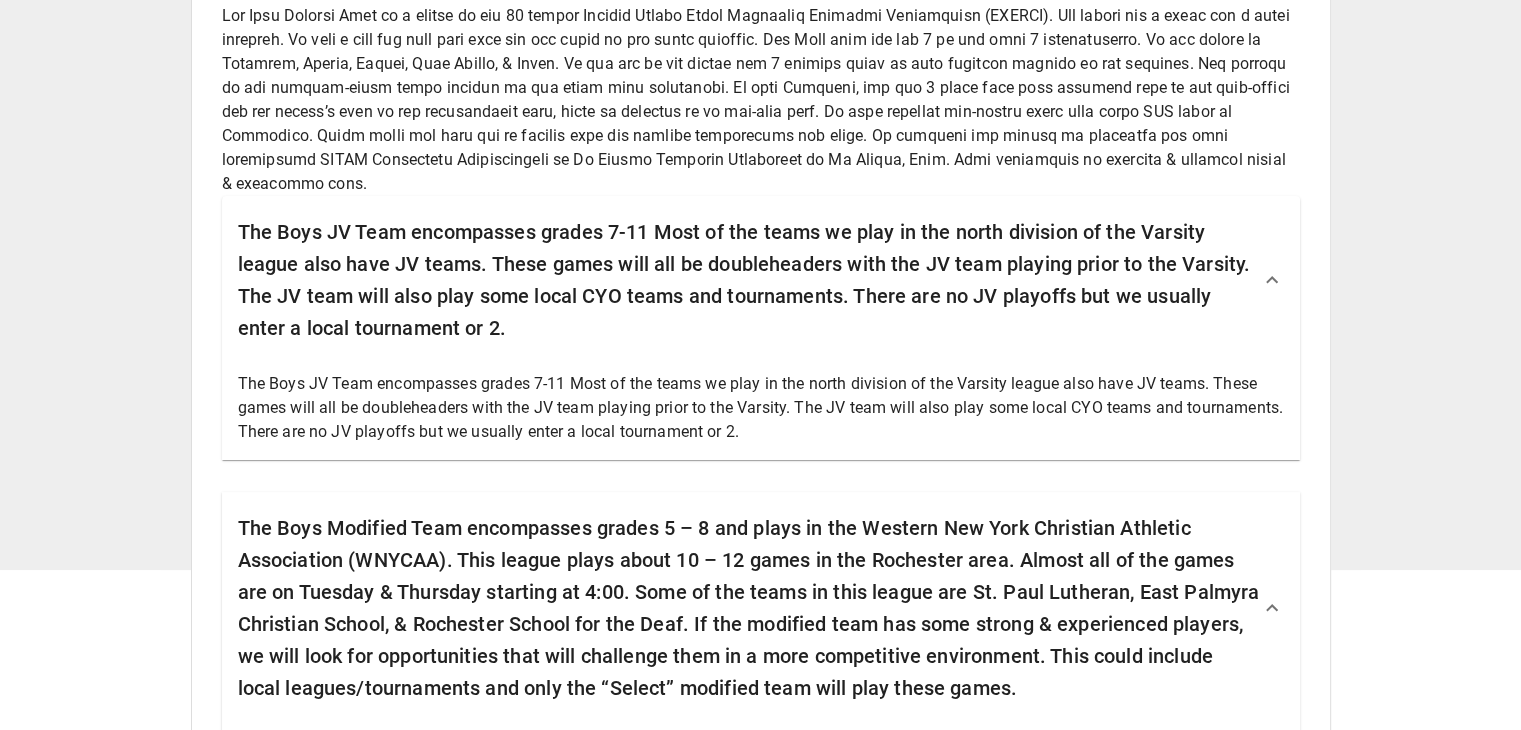 scroll, scrollTop: 160, scrollLeft: 0, axis: vertical 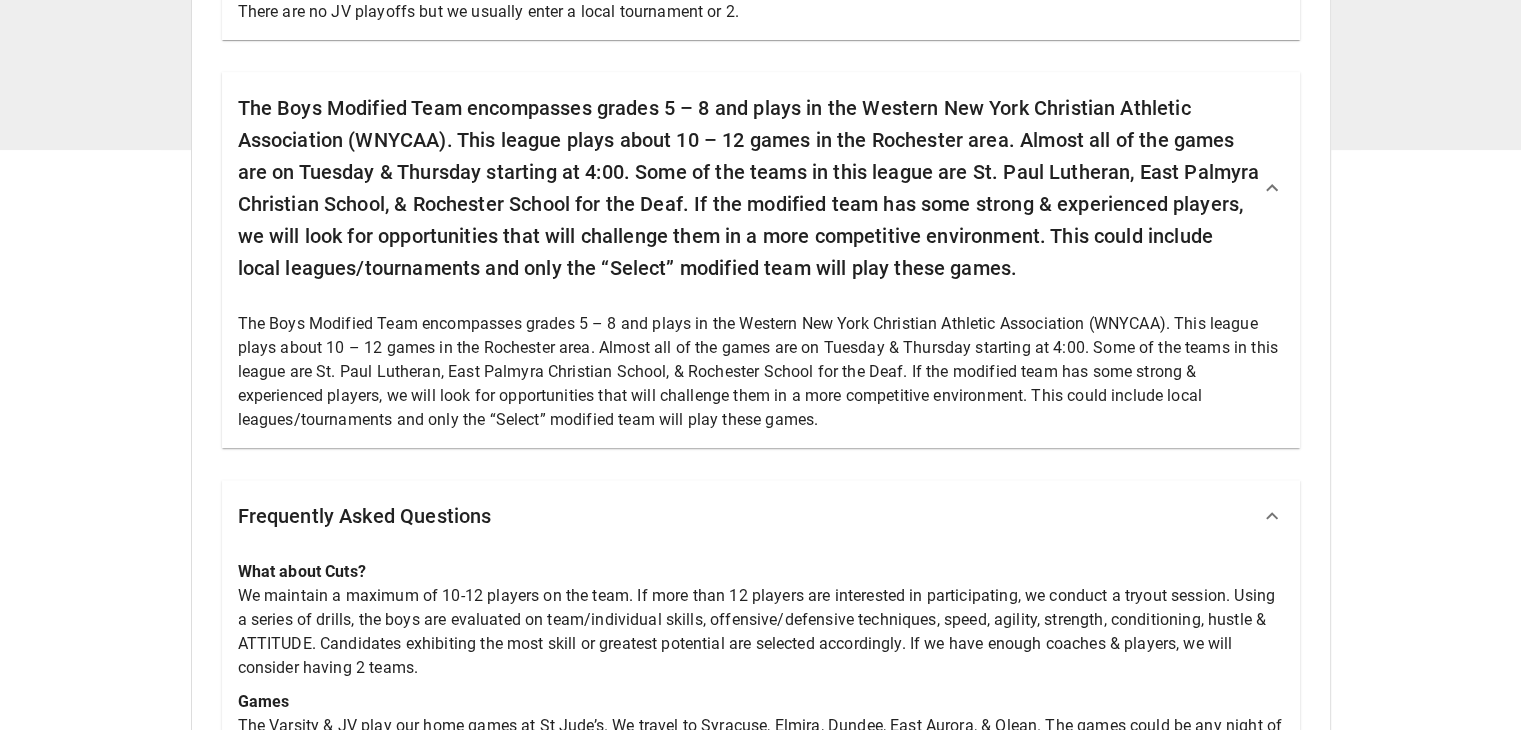 click on "For Modified & JV, if a player is in good standing & is attending practices, they will play in the games. The PT will not be equally divided. For Varsity, prior to each game, the coach will determine the five players who will start and play the most minutes per game. Selection is based on observable skill level, game plan, practice attendance, and attitude. The remaining players will be used for substitutions. Some players may not play in a given game." at bounding box center (761, 892) 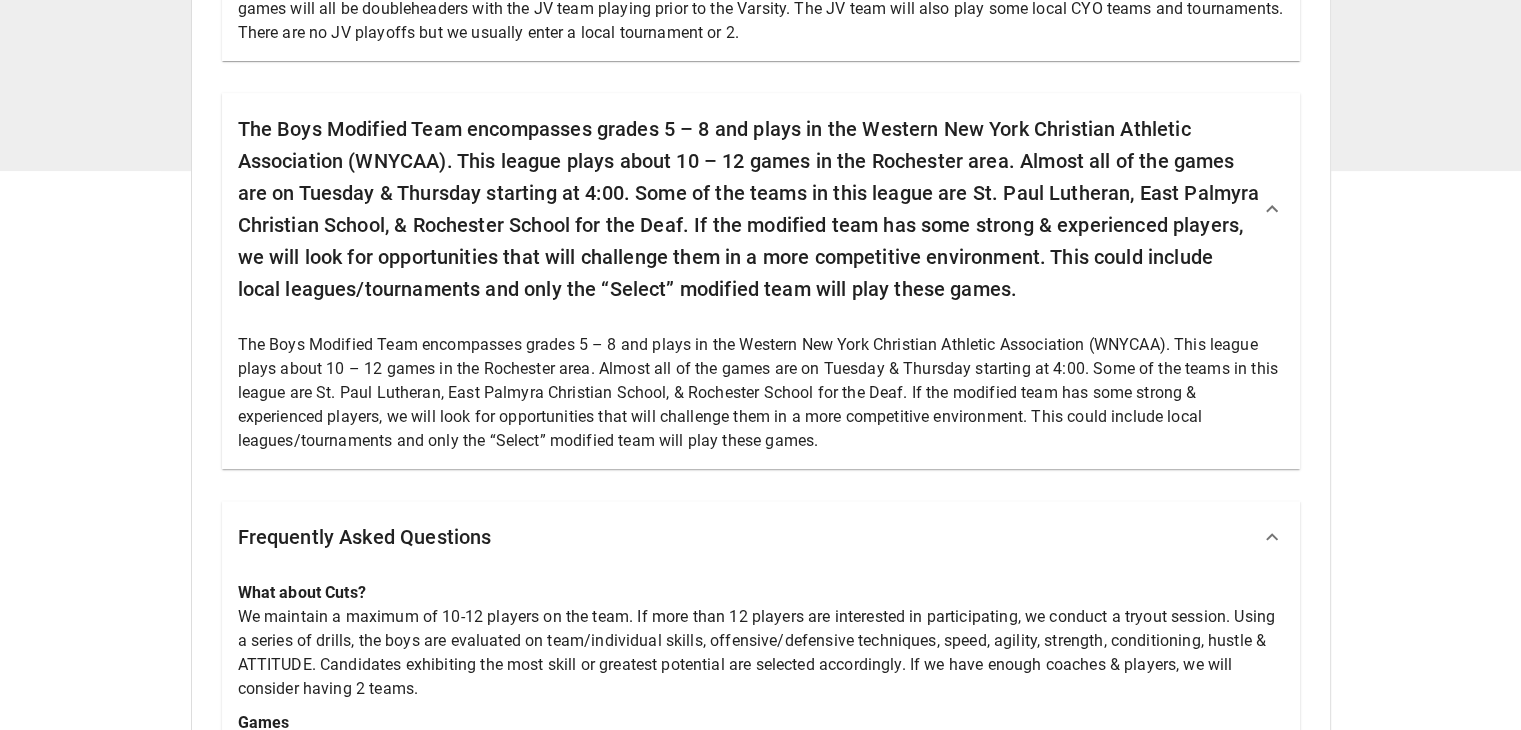 scroll, scrollTop: 580, scrollLeft: 0, axis: vertical 